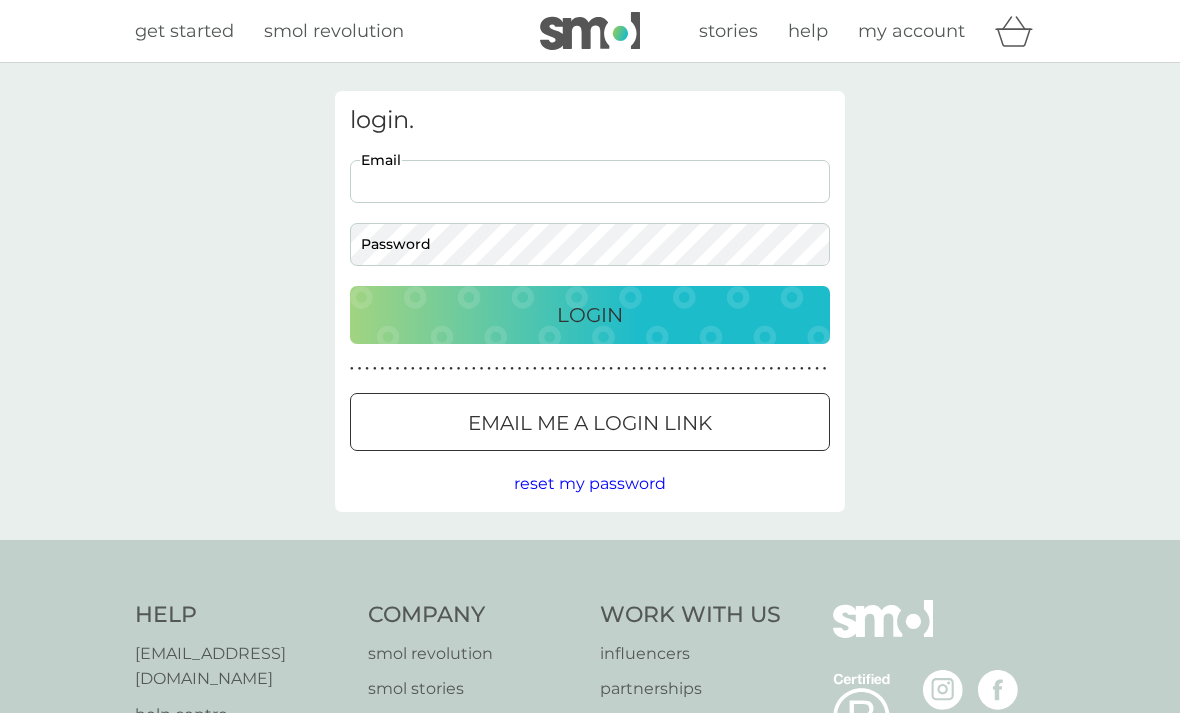 scroll, scrollTop: 0, scrollLeft: 0, axis: both 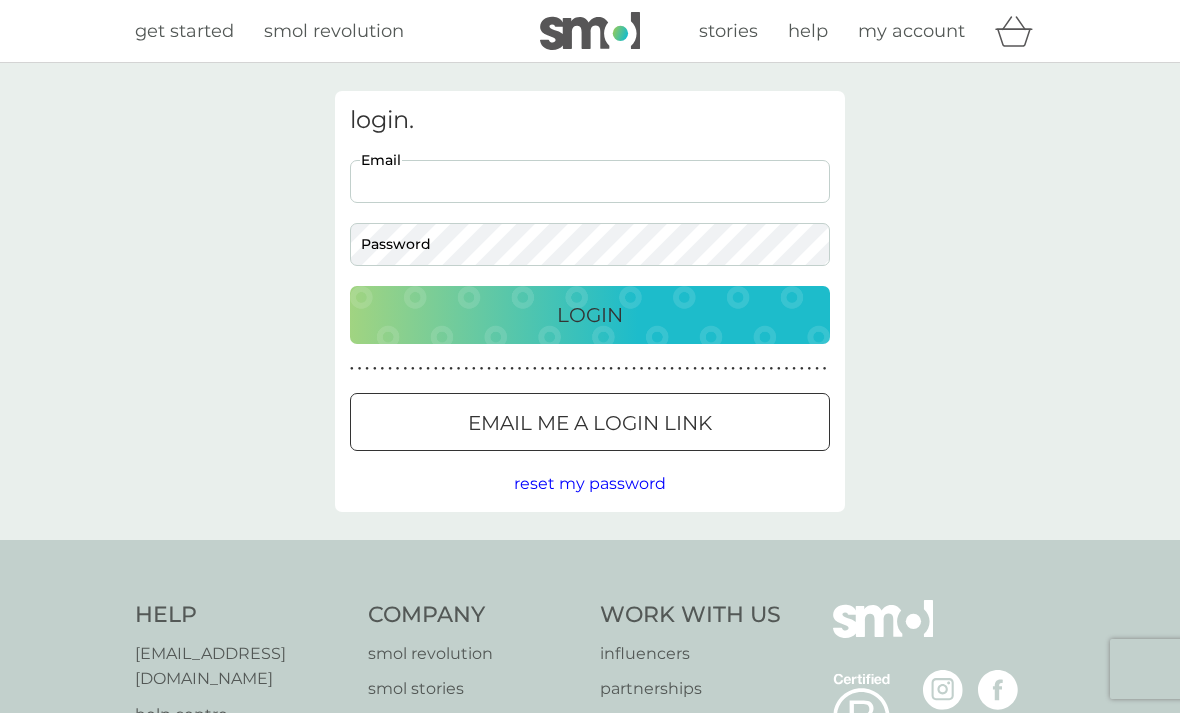 type on "[EMAIL_ADDRESS][DOMAIN_NAME]" 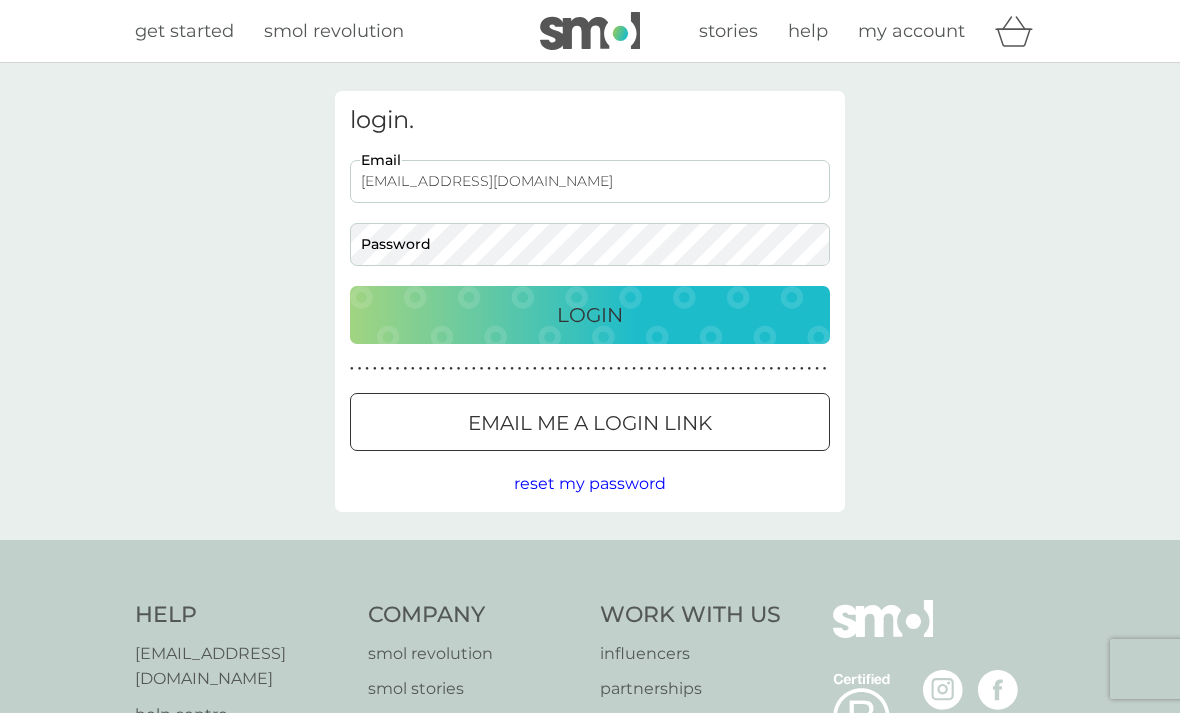 click on "Login" at bounding box center (590, 315) 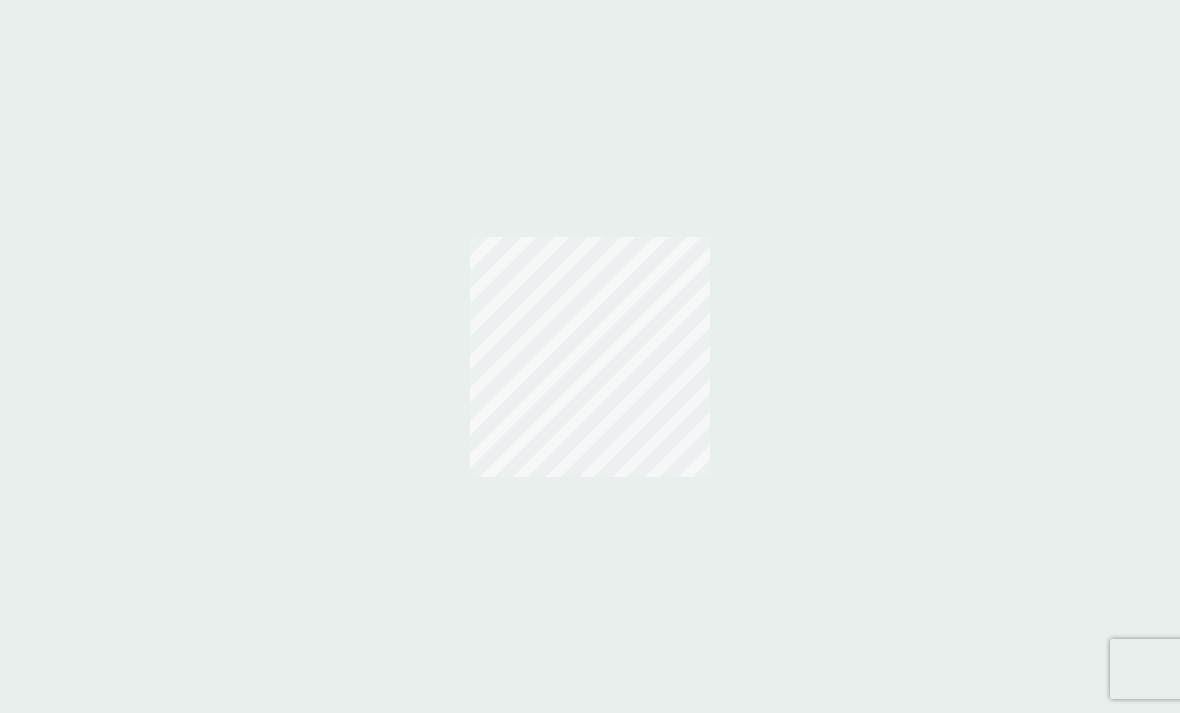 scroll, scrollTop: 0, scrollLeft: 0, axis: both 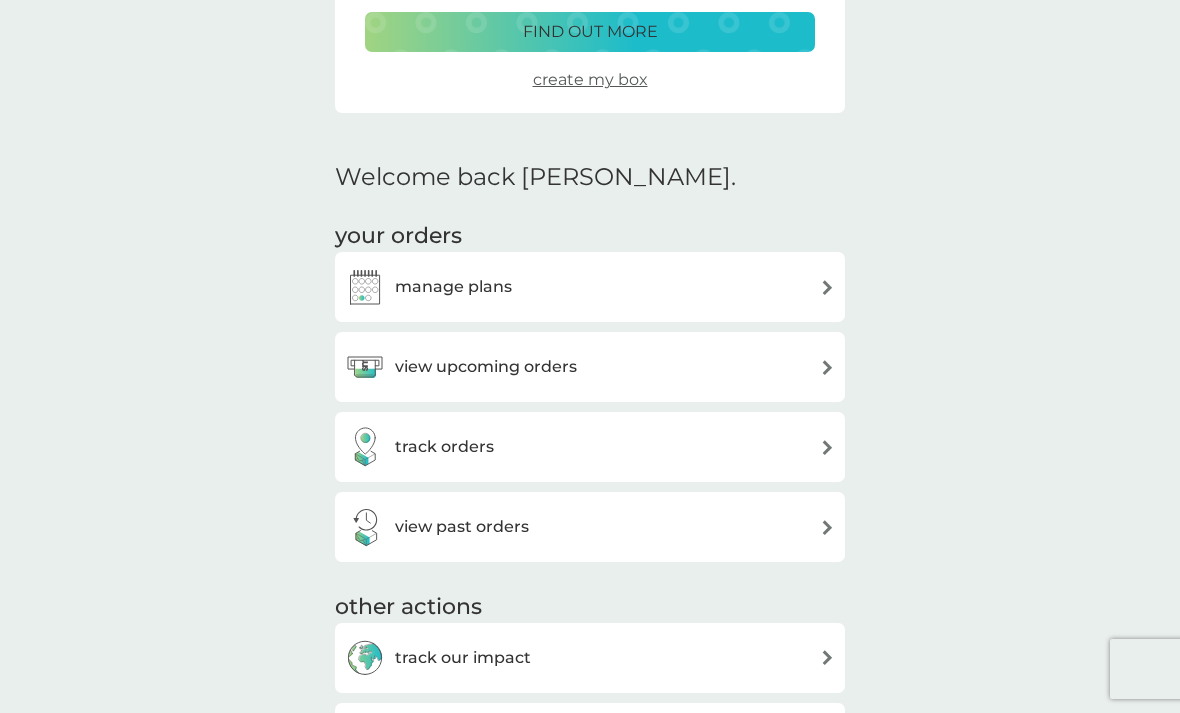 click on "view upcoming orders" at bounding box center [590, 367] 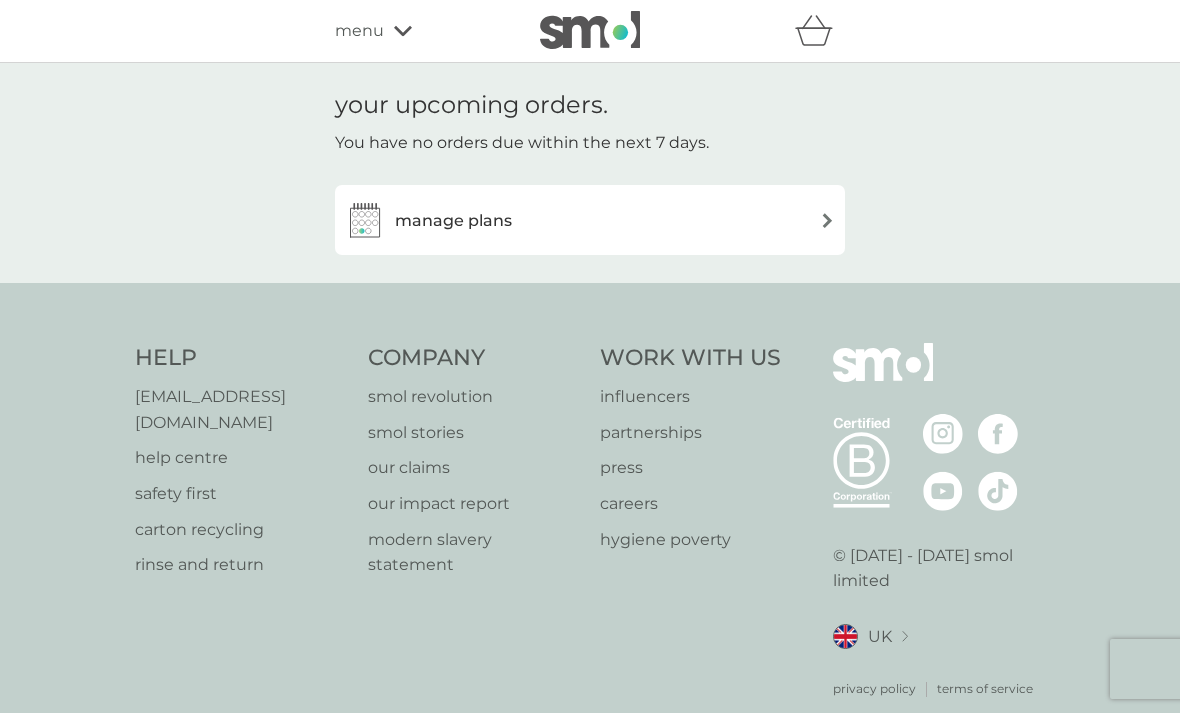 click on "manage plans" at bounding box center [590, 220] 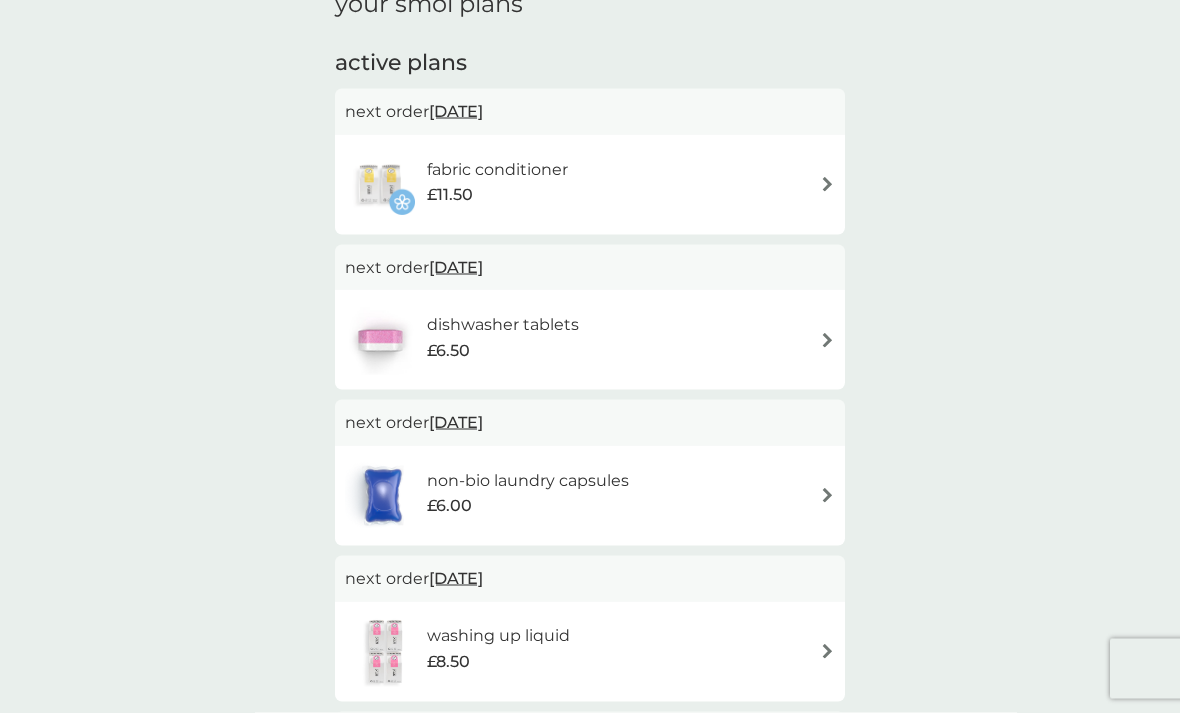 scroll, scrollTop: 329, scrollLeft: 0, axis: vertical 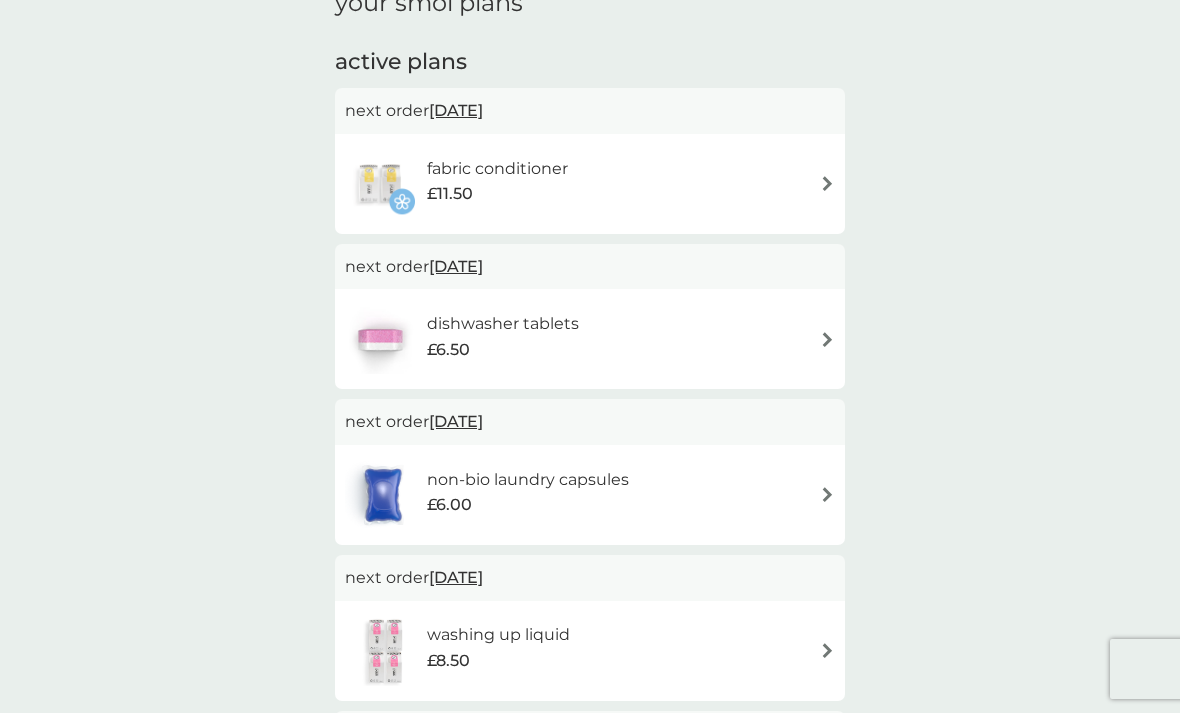 click on "fabric conditioner £11.50" at bounding box center [590, 184] 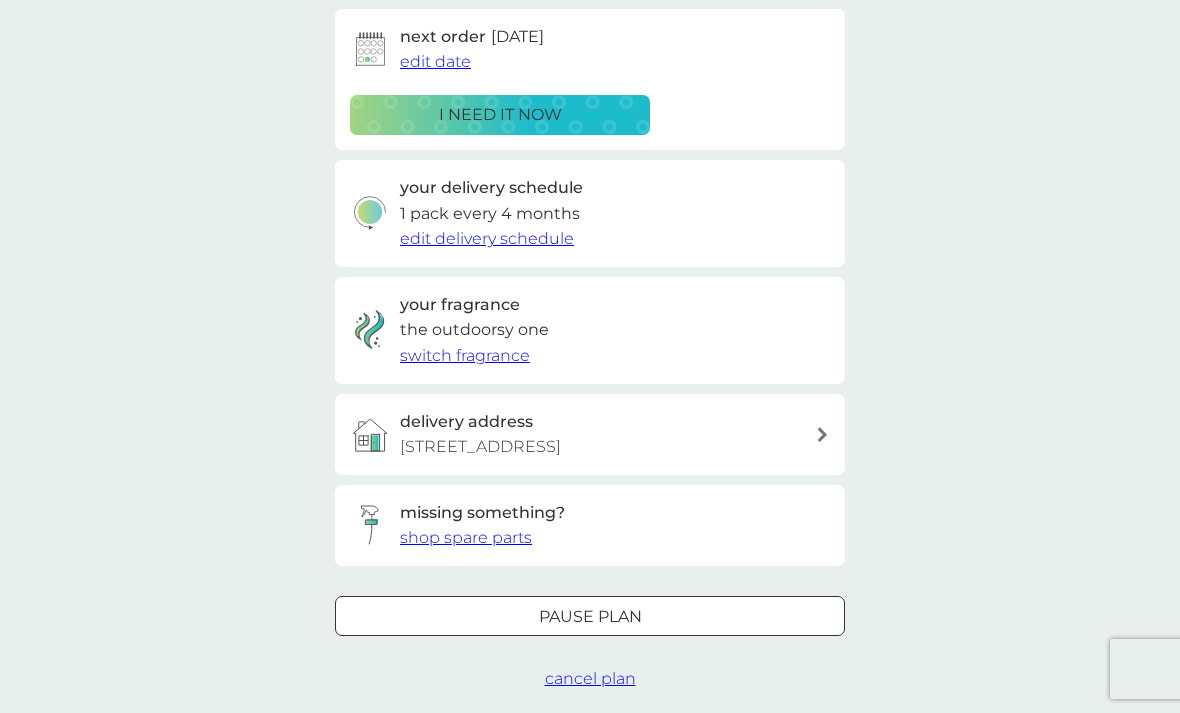 scroll, scrollTop: 0, scrollLeft: 0, axis: both 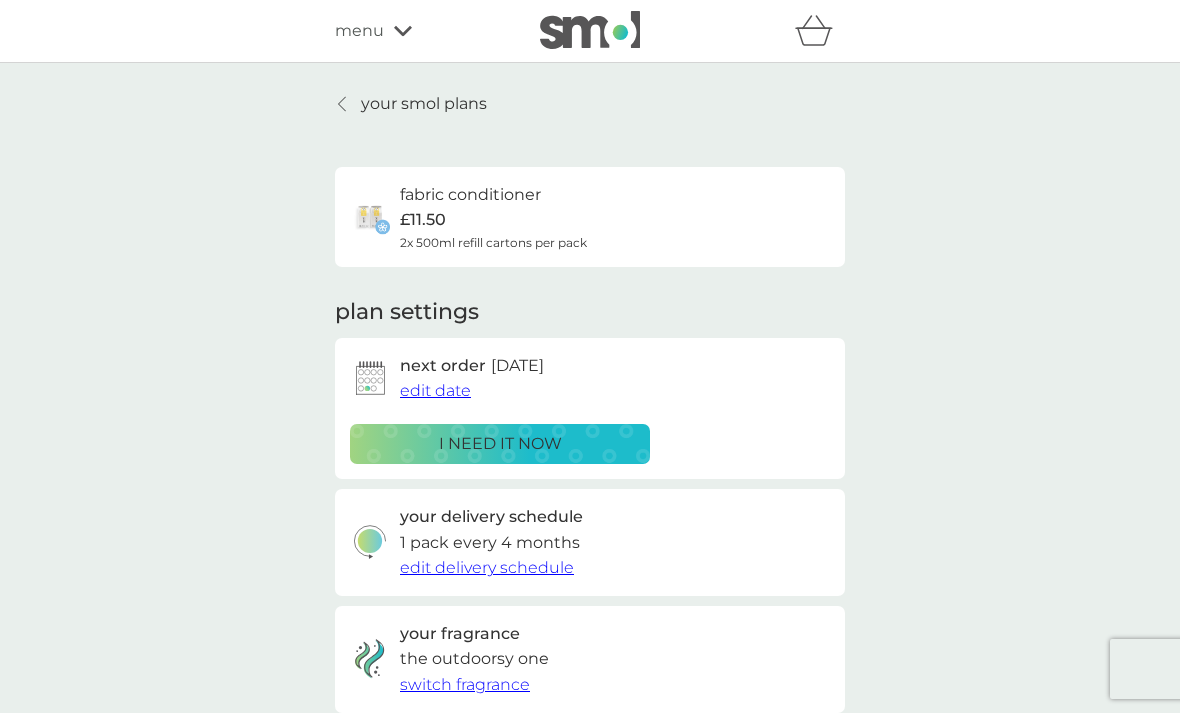 click on "edit date" at bounding box center [435, 390] 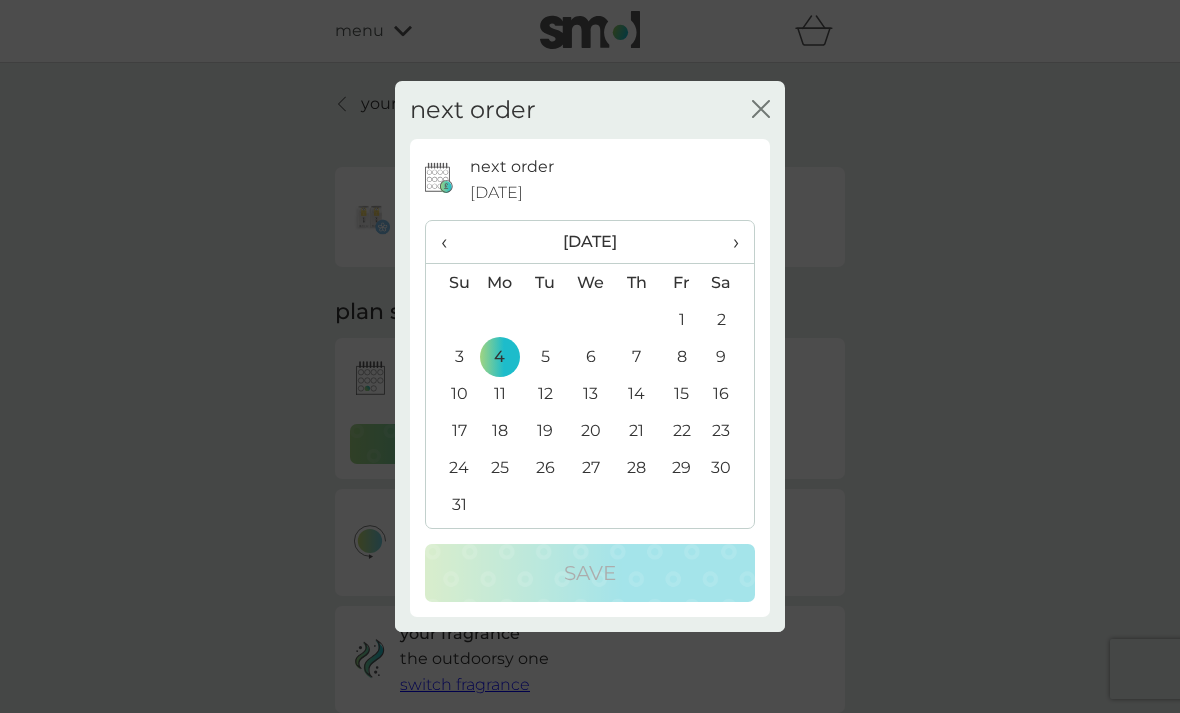 click on "11" at bounding box center (500, 393) 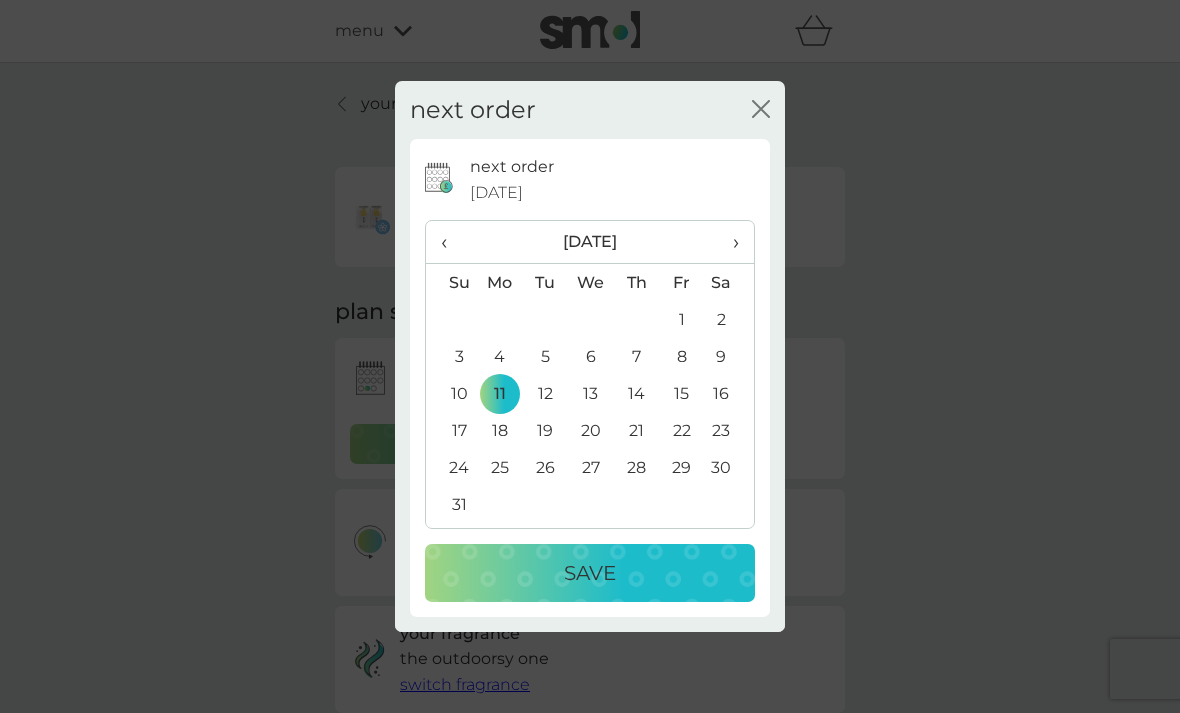 click on "Save" at bounding box center (590, 573) 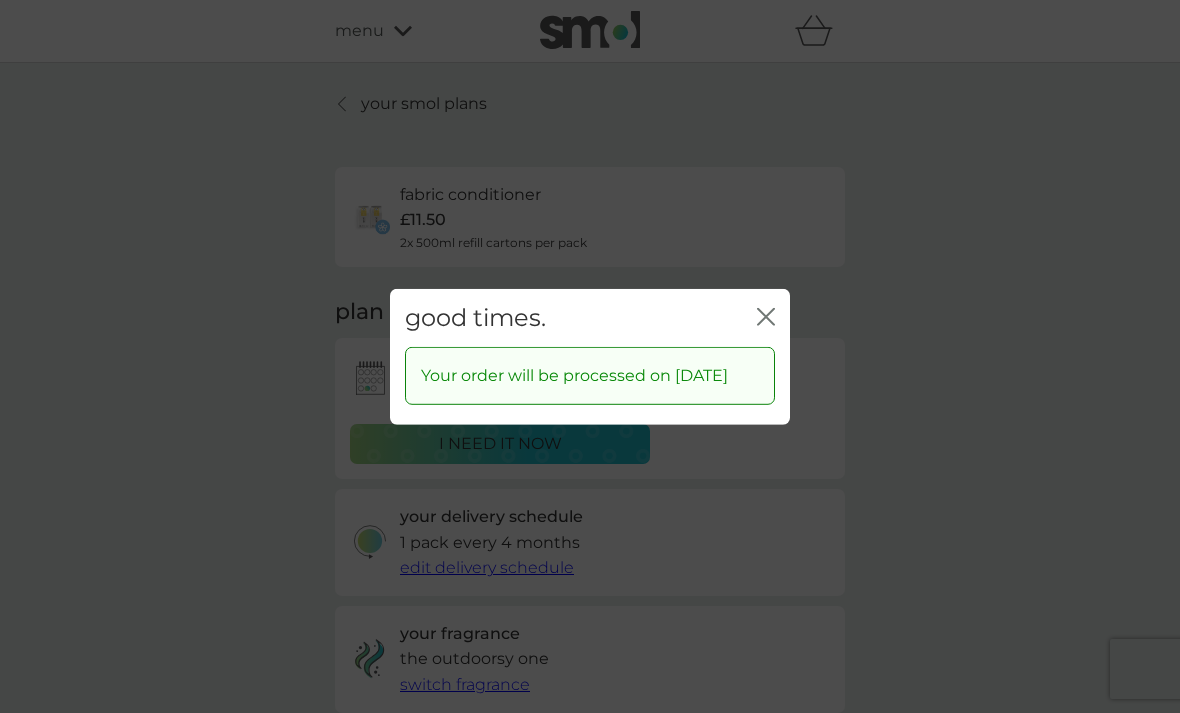 click on "good times. close" at bounding box center [590, 317] 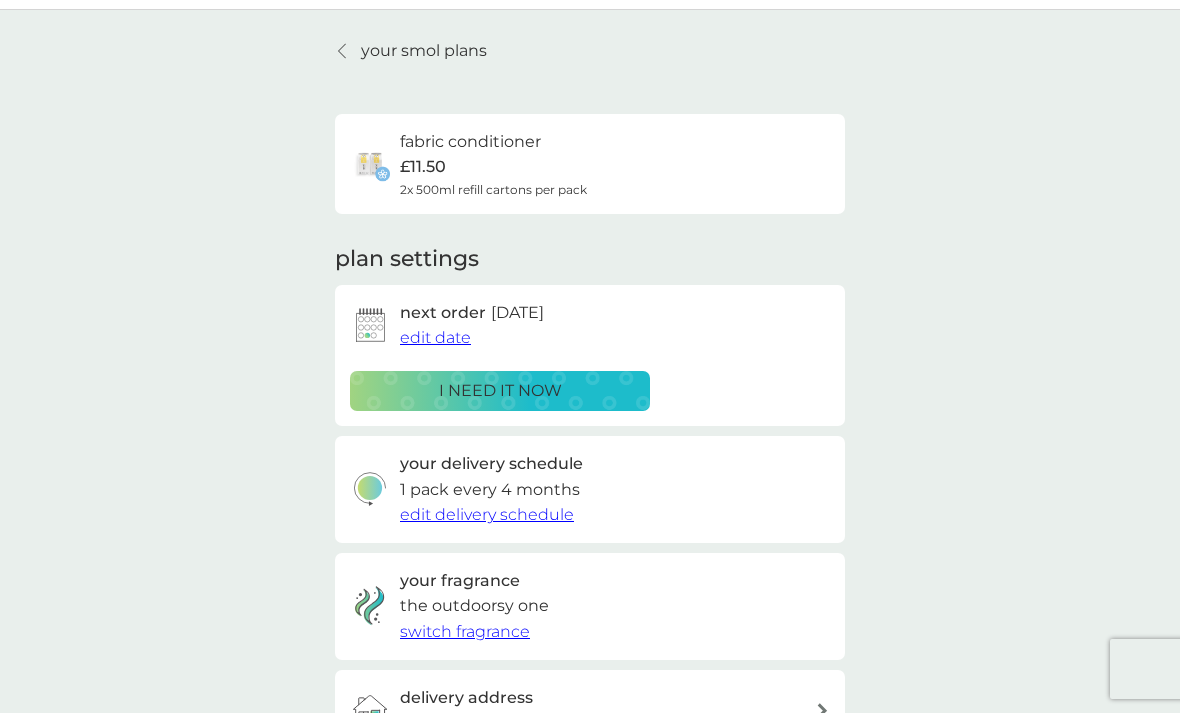 scroll, scrollTop: 0, scrollLeft: 0, axis: both 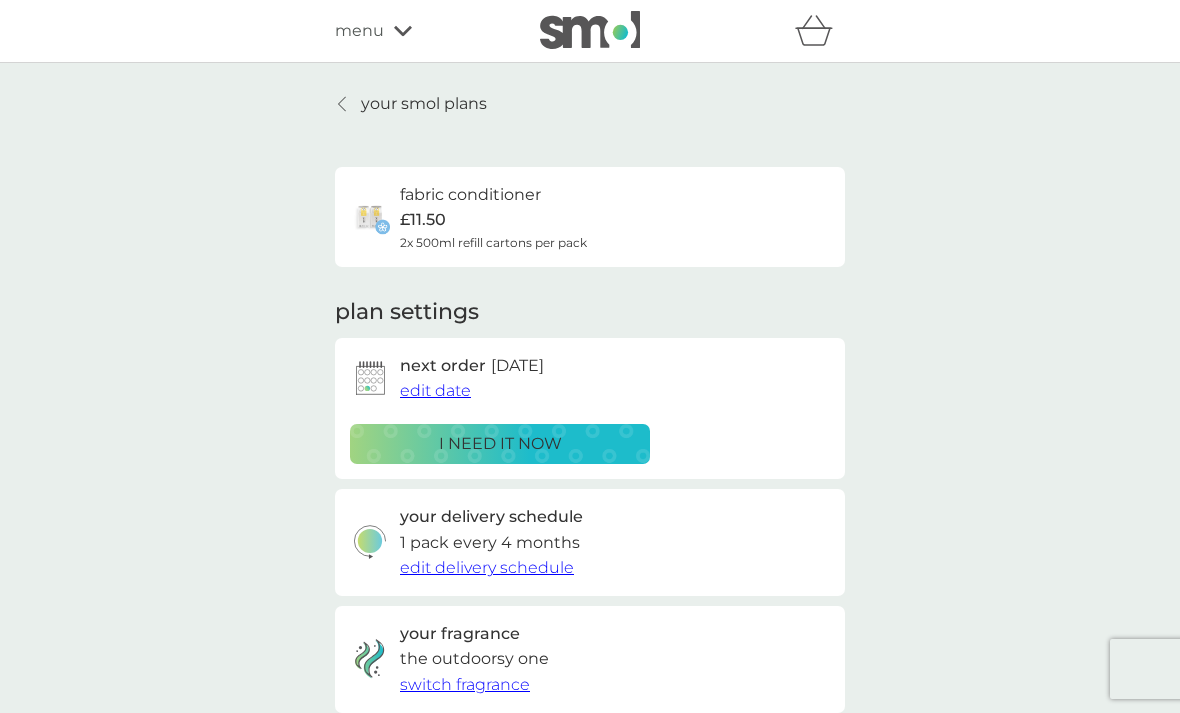 click at bounding box center (343, 104) 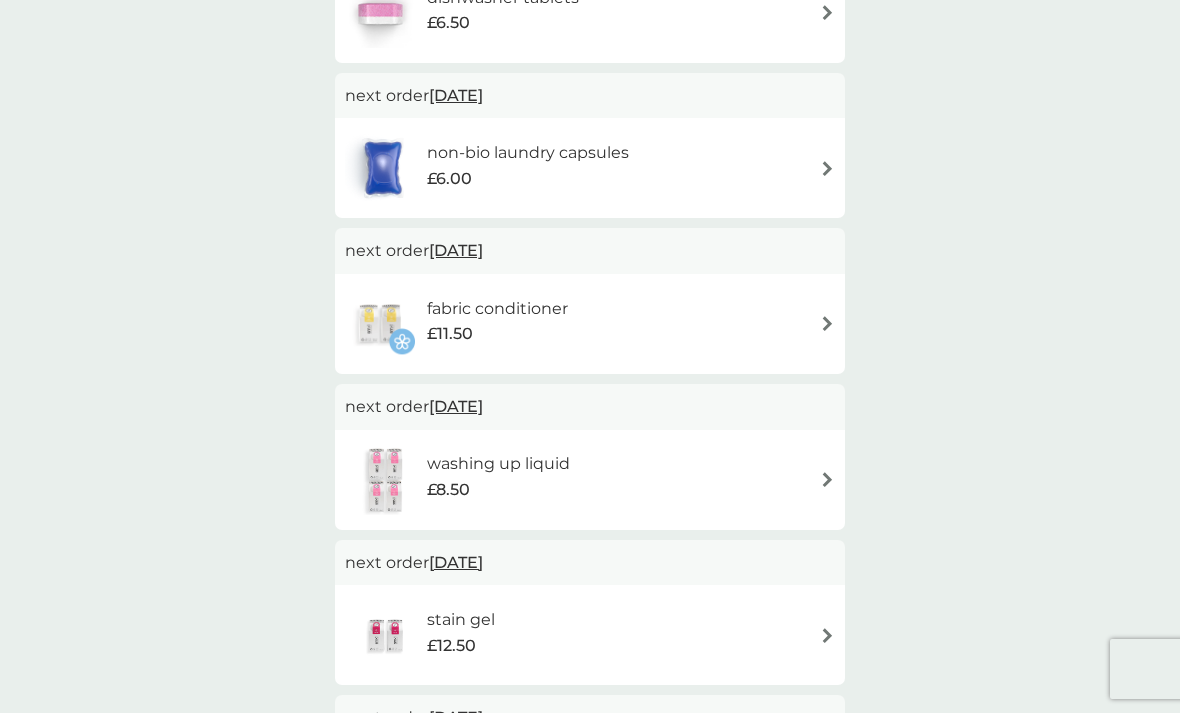 scroll, scrollTop: 500, scrollLeft: 0, axis: vertical 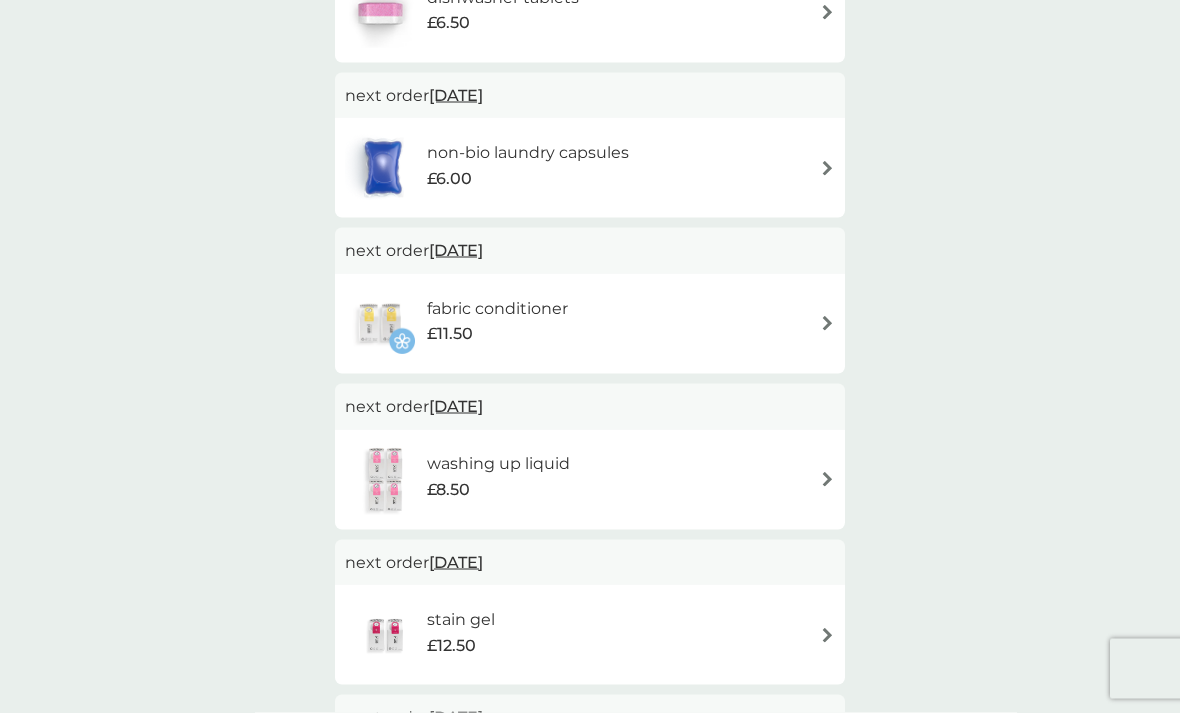 click on "washing up liquid £8.50" at bounding box center (590, 480) 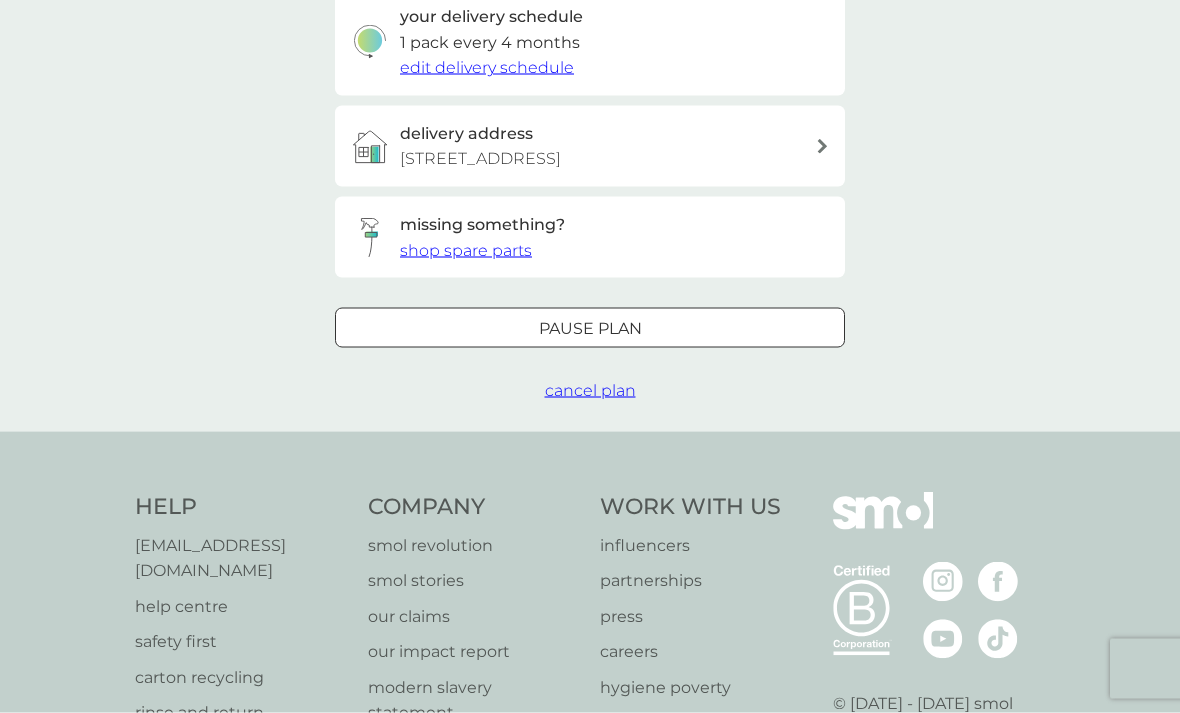 scroll, scrollTop: 0, scrollLeft: 0, axis: both 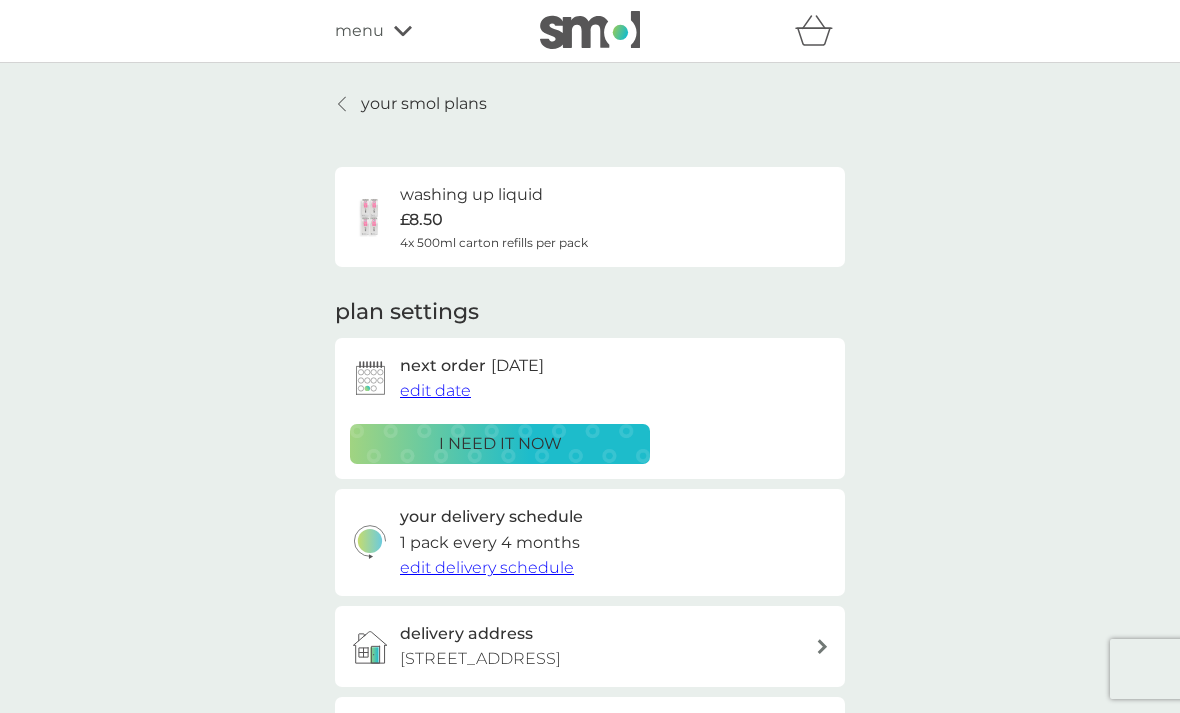 click on "edit date" at bounding box center (435, 390) 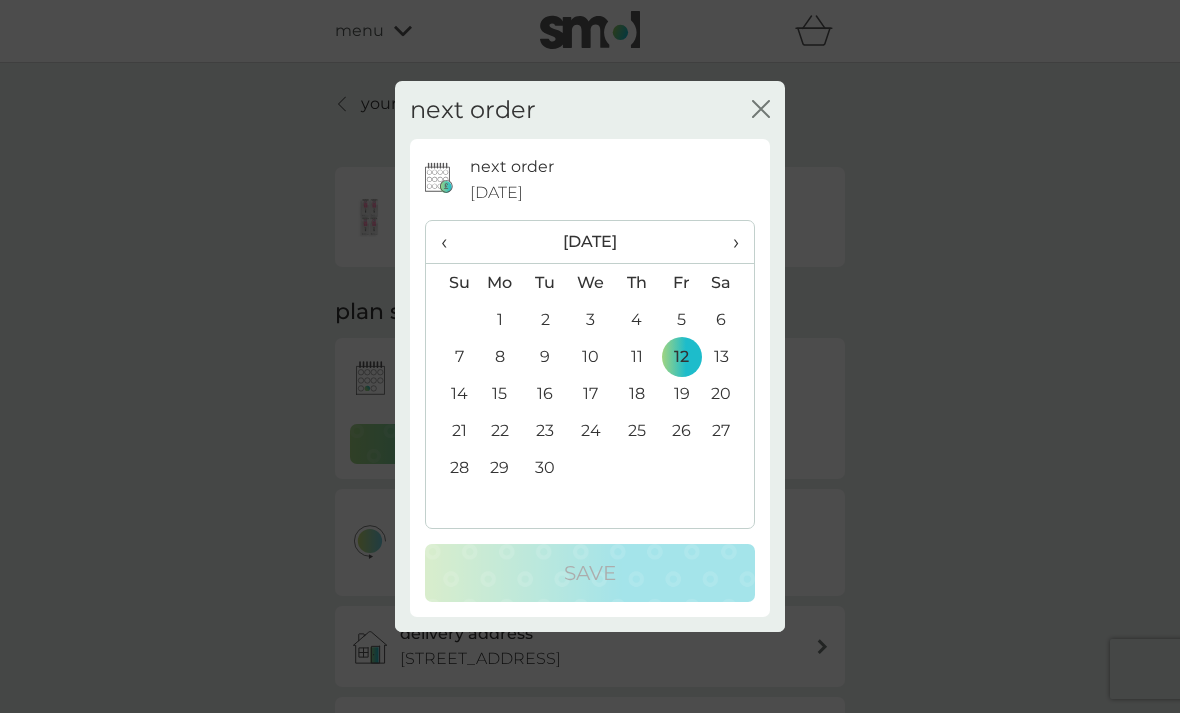 click on "‹" at bounding box center [451, 242] 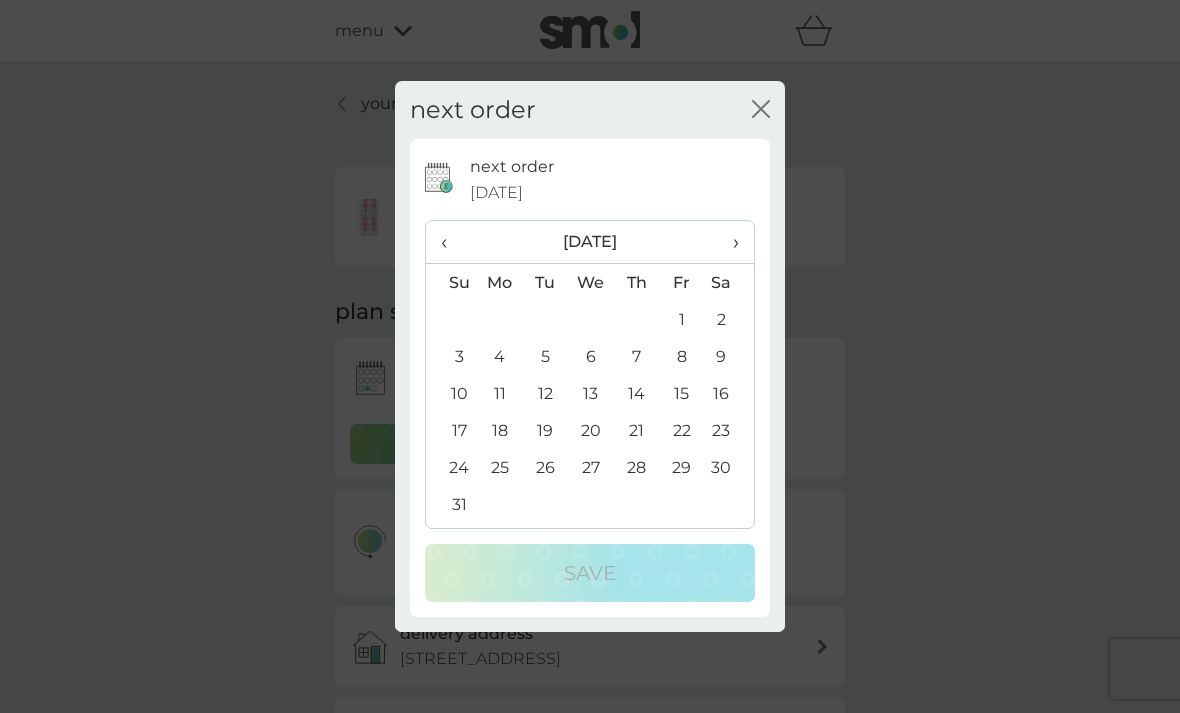 click on "11" at bounding box center [500, 393] 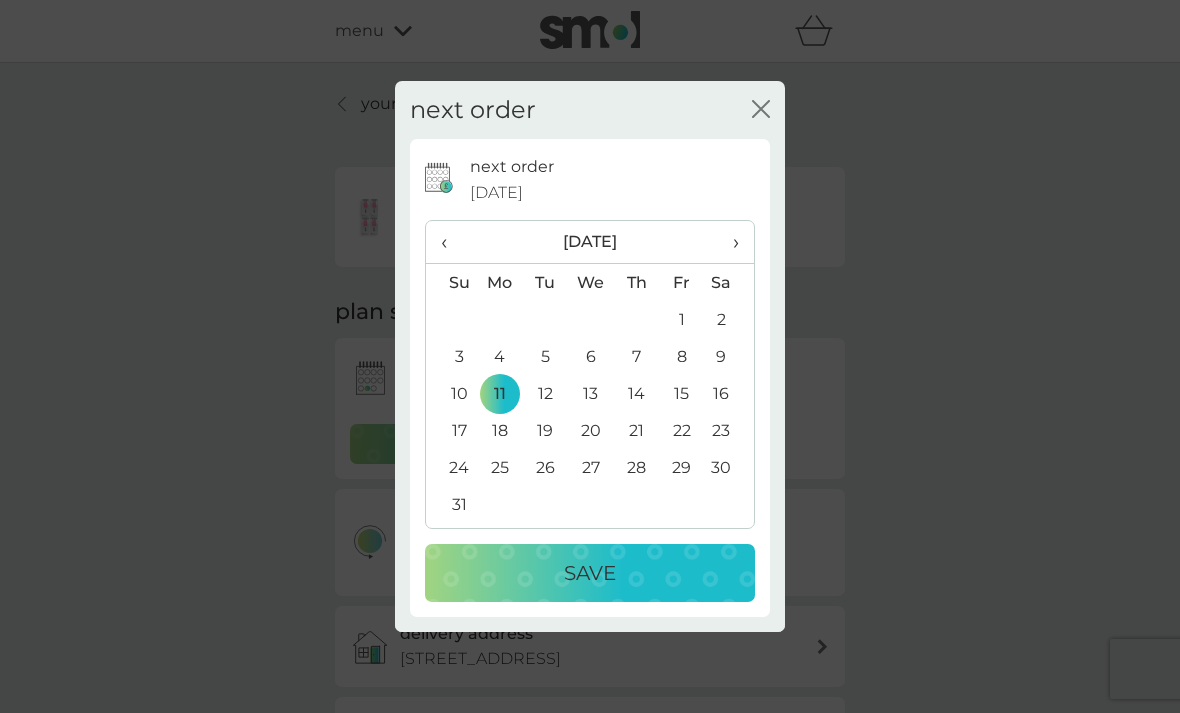 click on "Save" at bounding box center [590, 573] 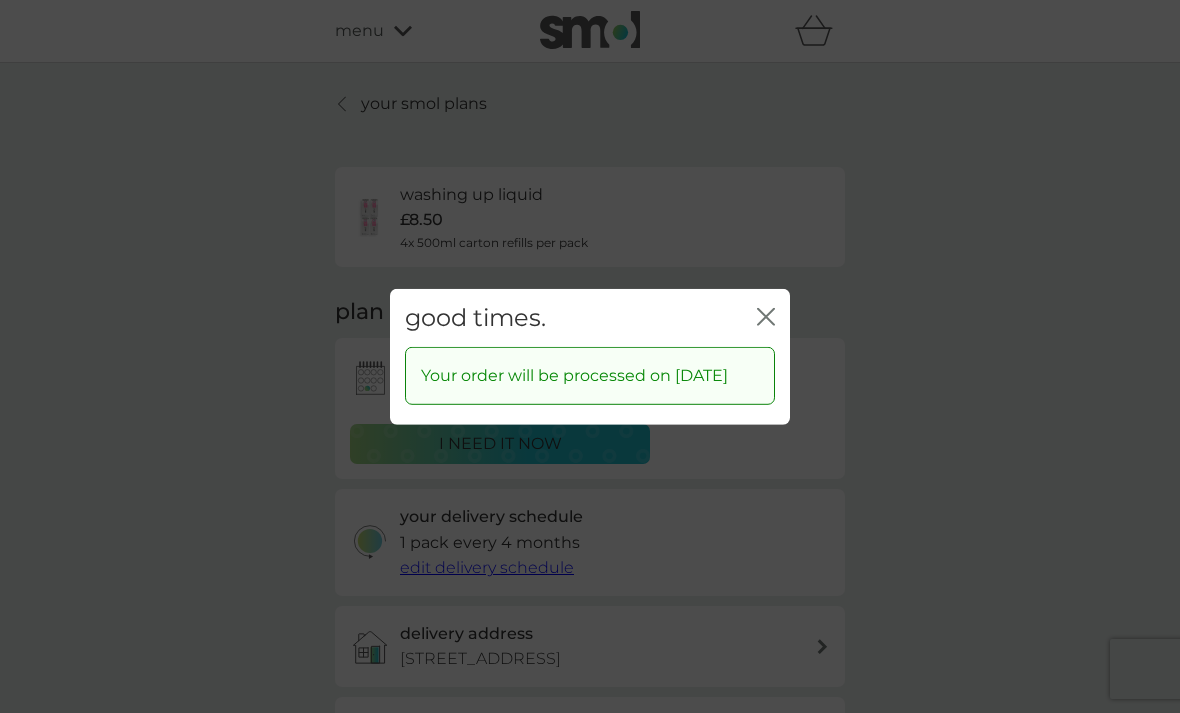 click 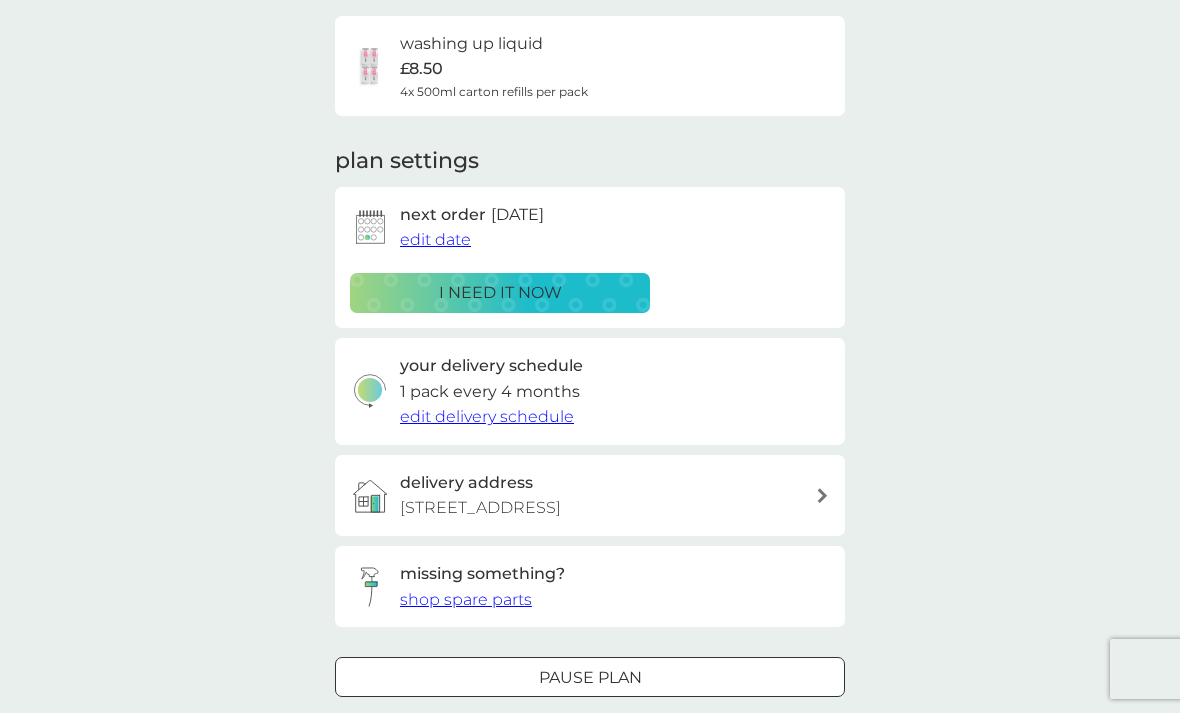 scroll, scrollTop: 0, scrollLeft: 0, axis: both 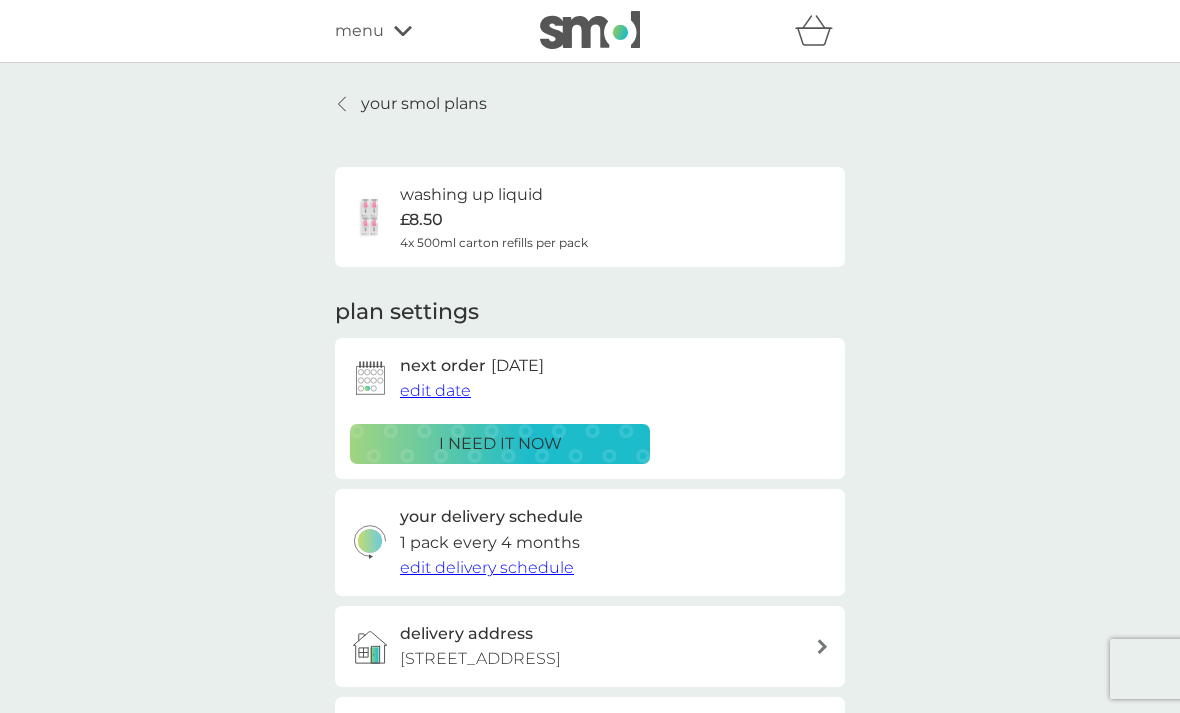 click on "your smol plans" at bounding box center [411, 104] 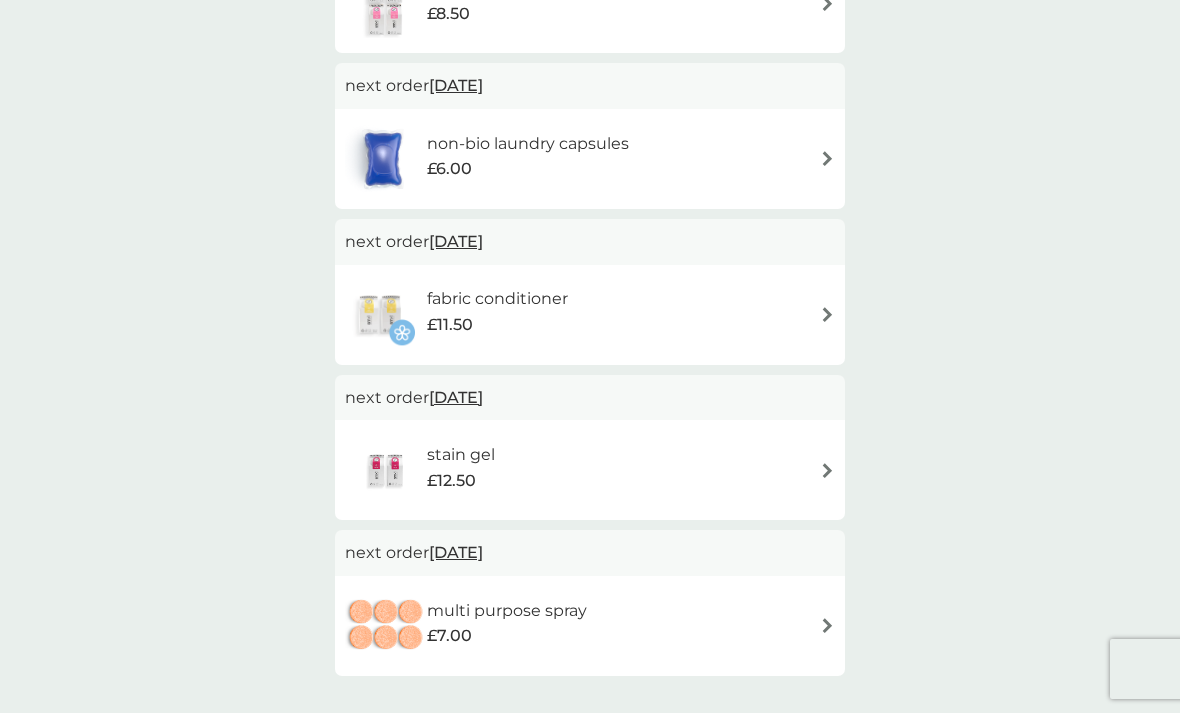 scroll, scrollTop: 667, scrollLeft: 0, axis: vertical 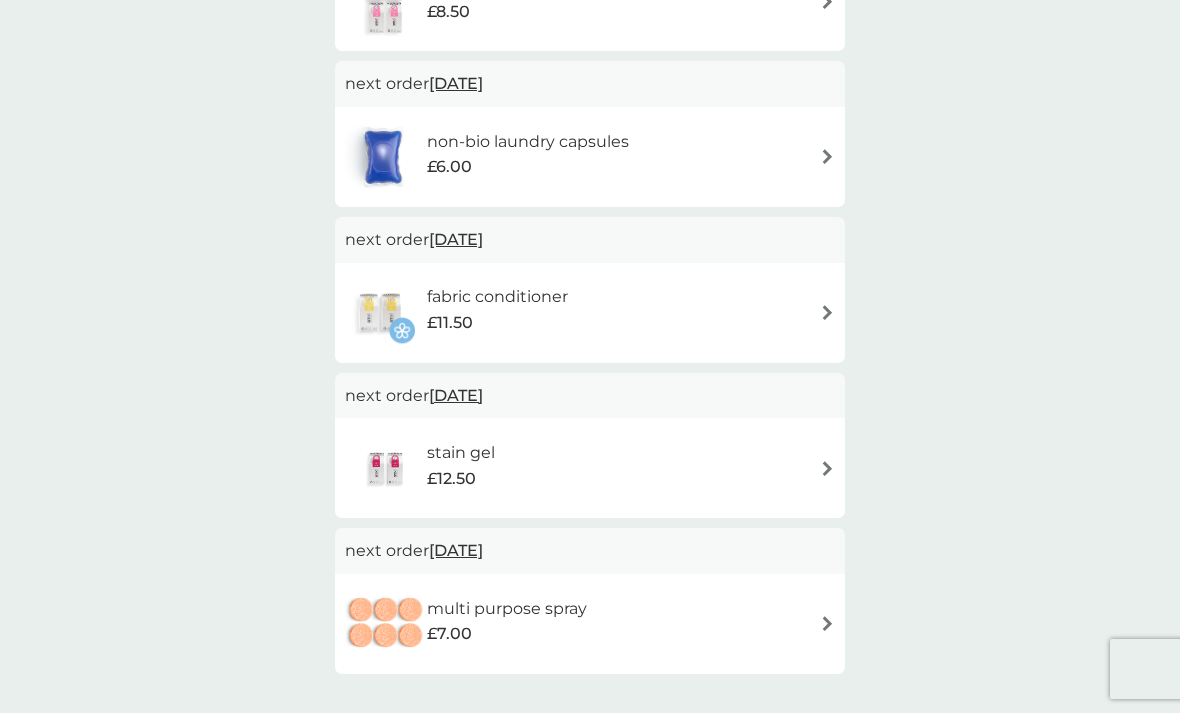 click on "multi purpose spray £7.00" at bounding box center [590, 624] 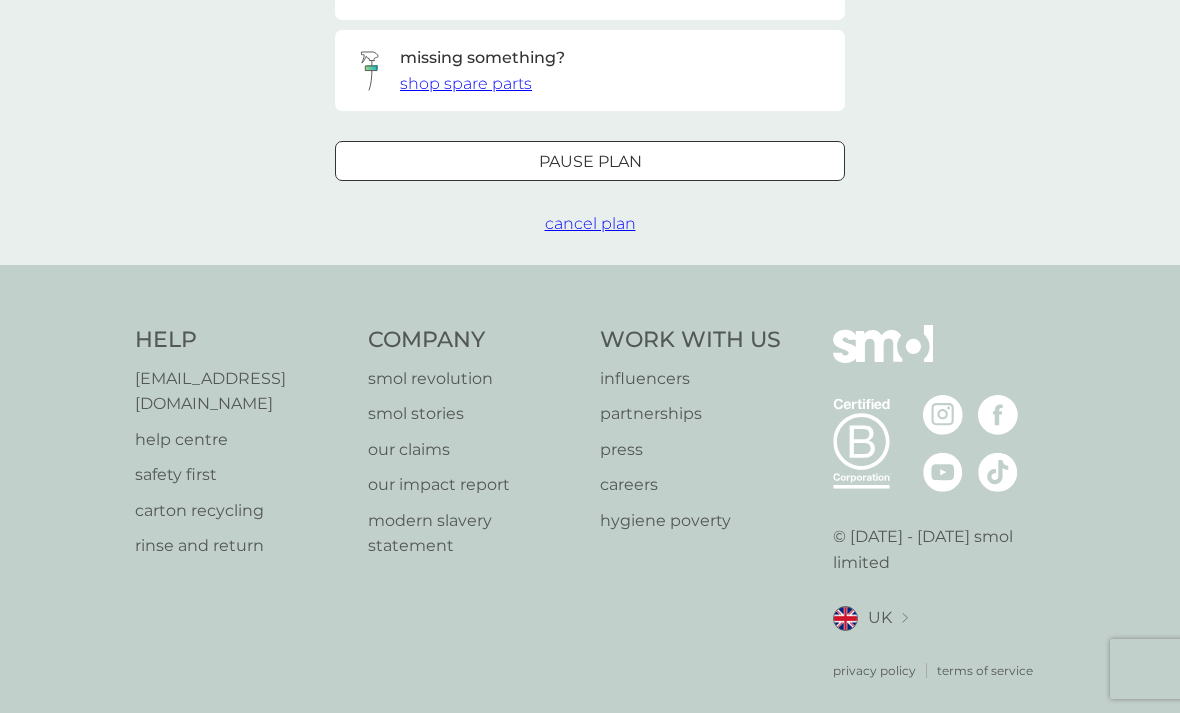 scroll, scrollTop: 0, scrollLeft: 0, axis: both 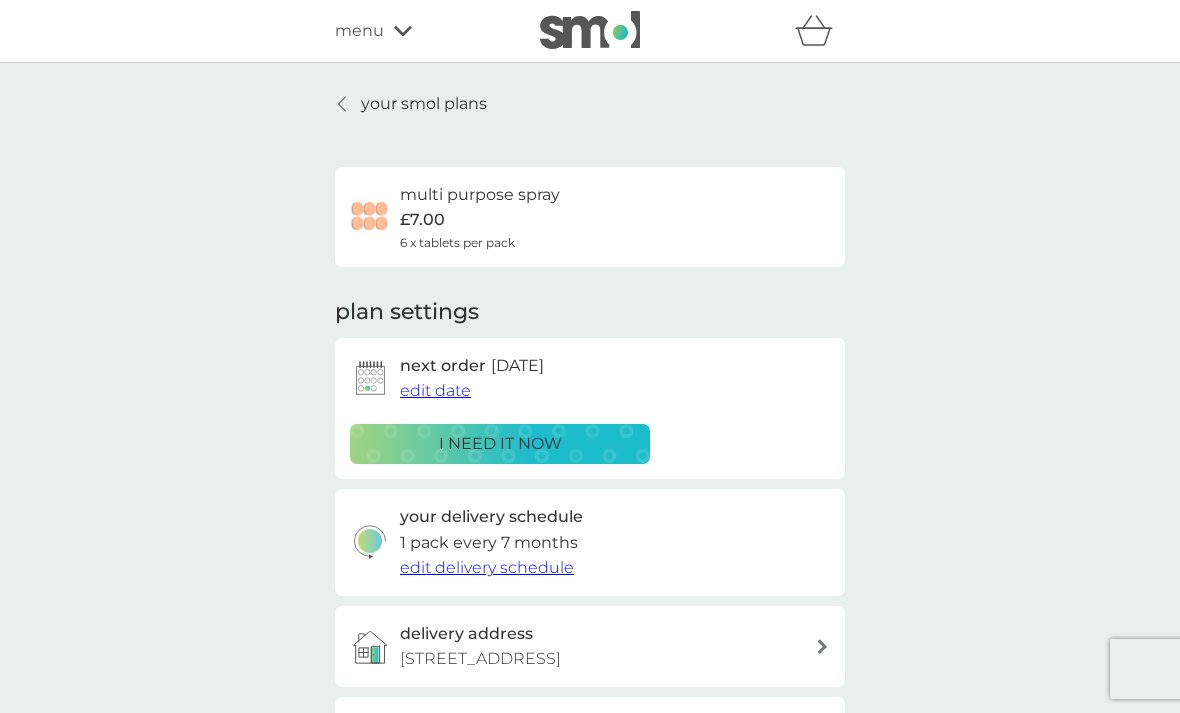 click on "edit date" at bounding box center [435, 390] 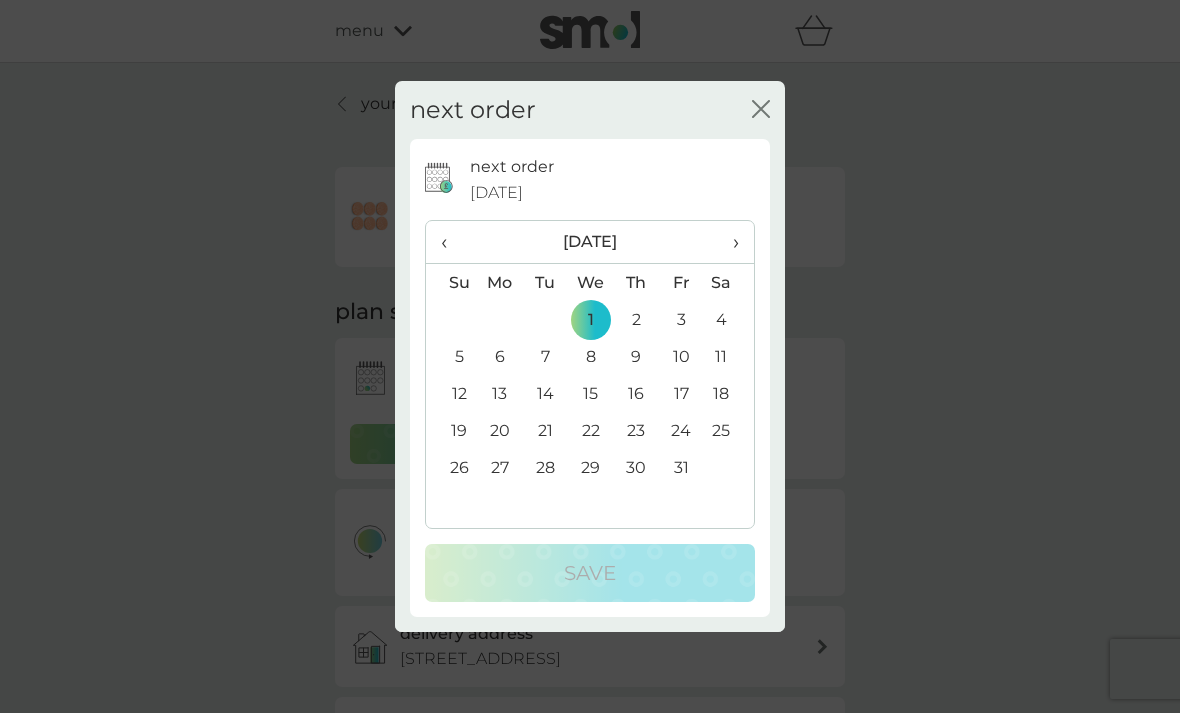 click on "‹" at bounding box center (451, 242) 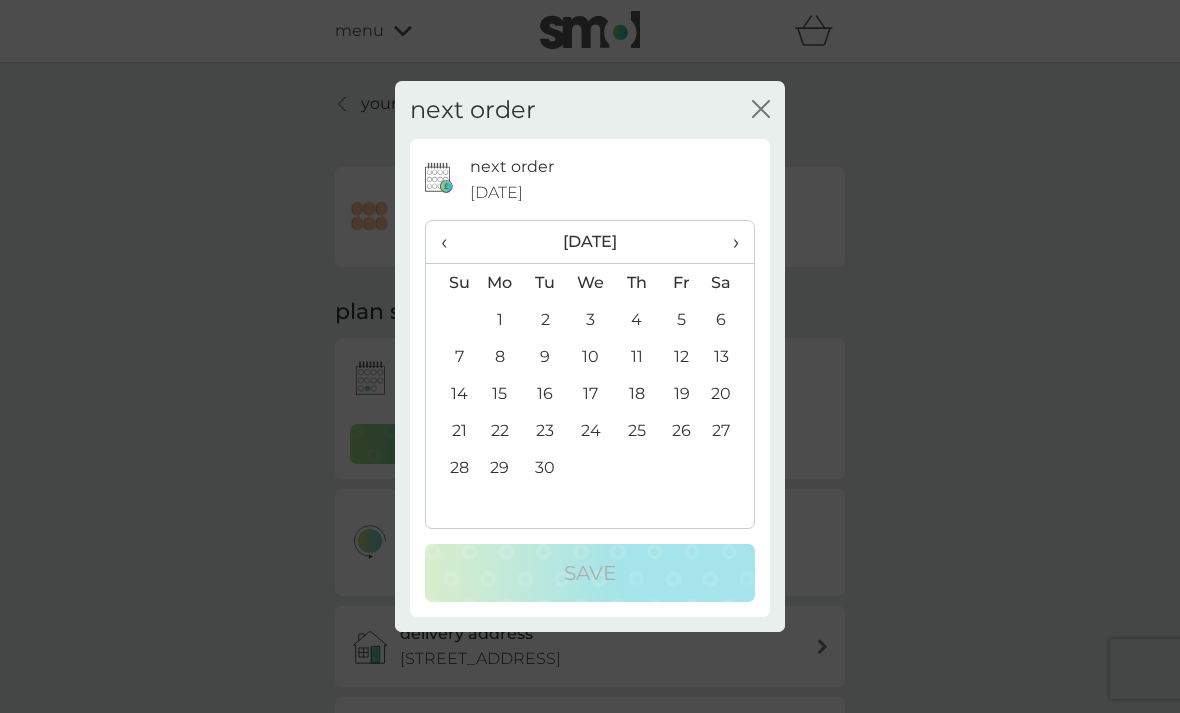 click on "‹" at bounding box center [451, 242] 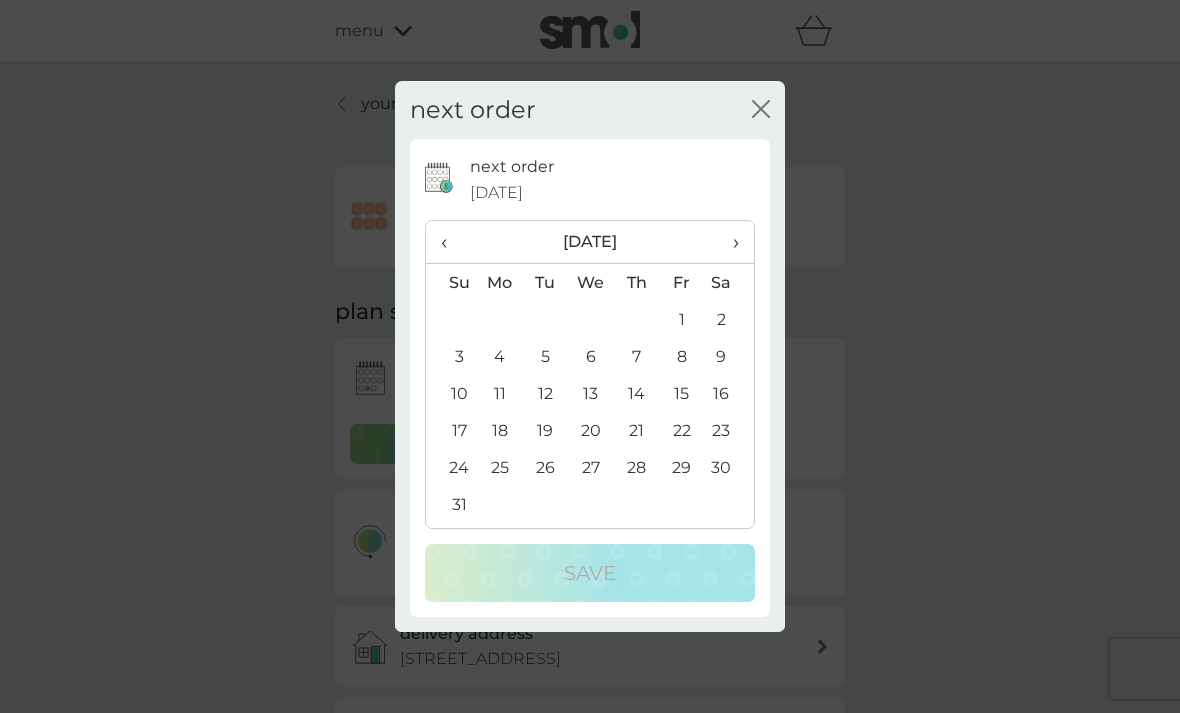 click on "11" at bounding box center [500, 393] 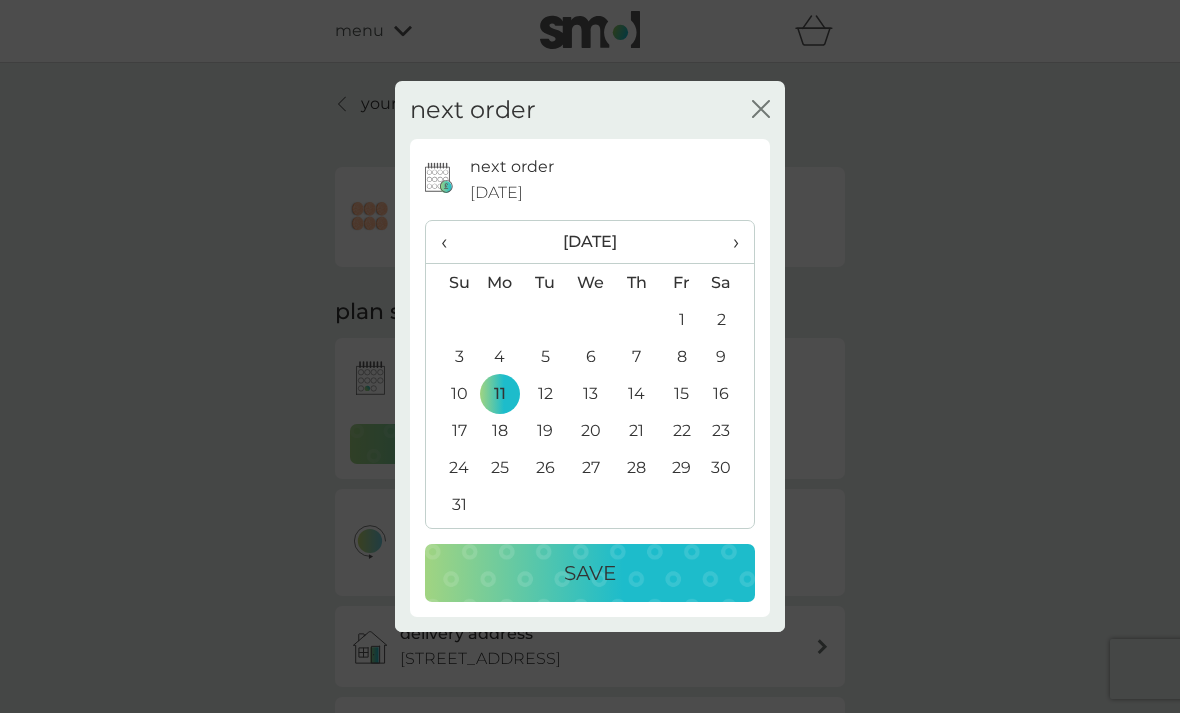 click on "Save" at bounding box center (590, 573) 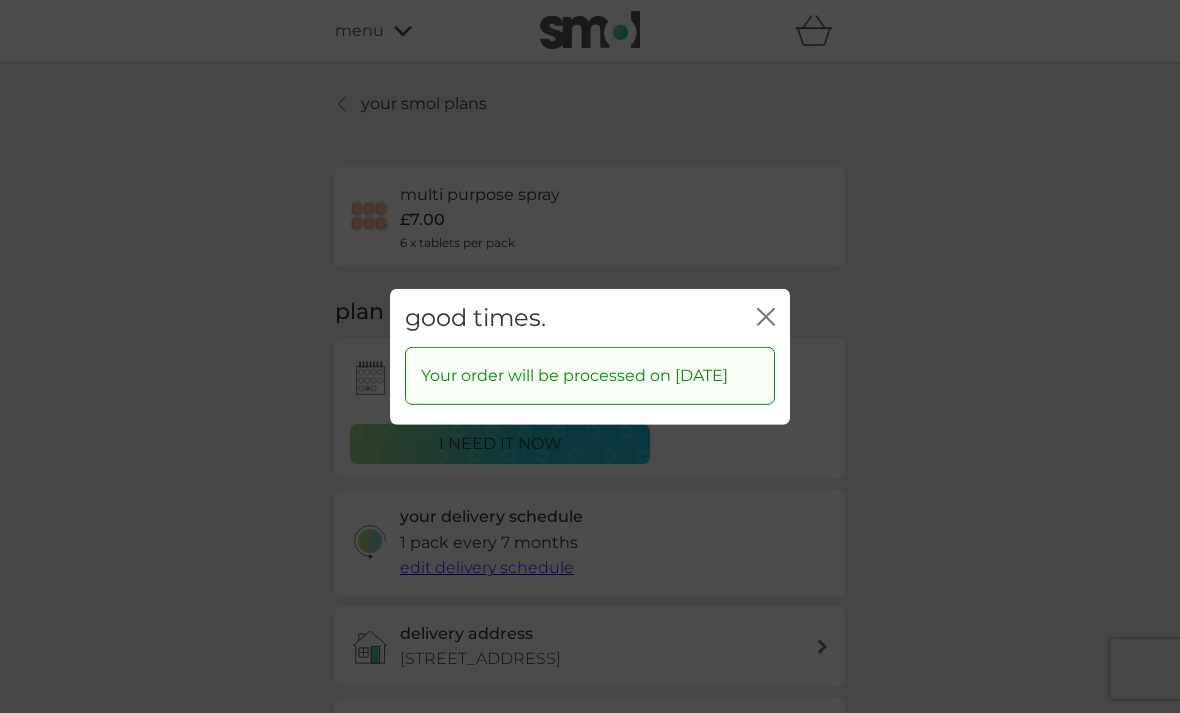 click on "close" 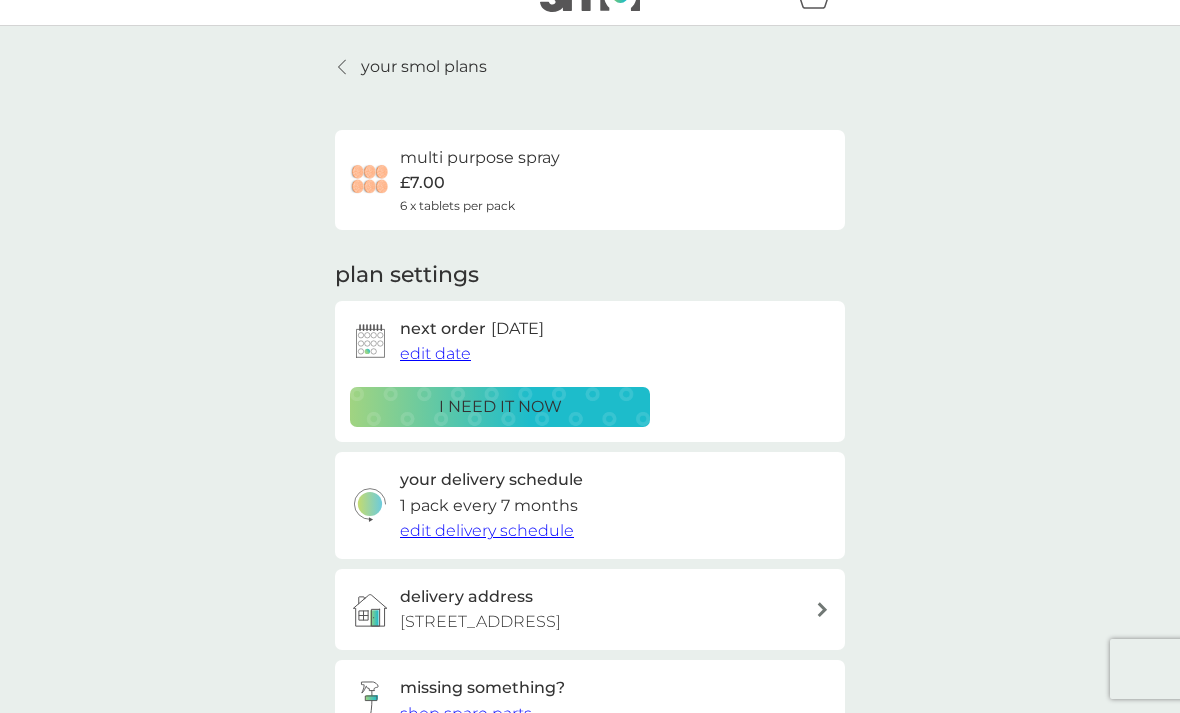 scroll, scrollTop: 0, scrollLeft: 0, axis: both 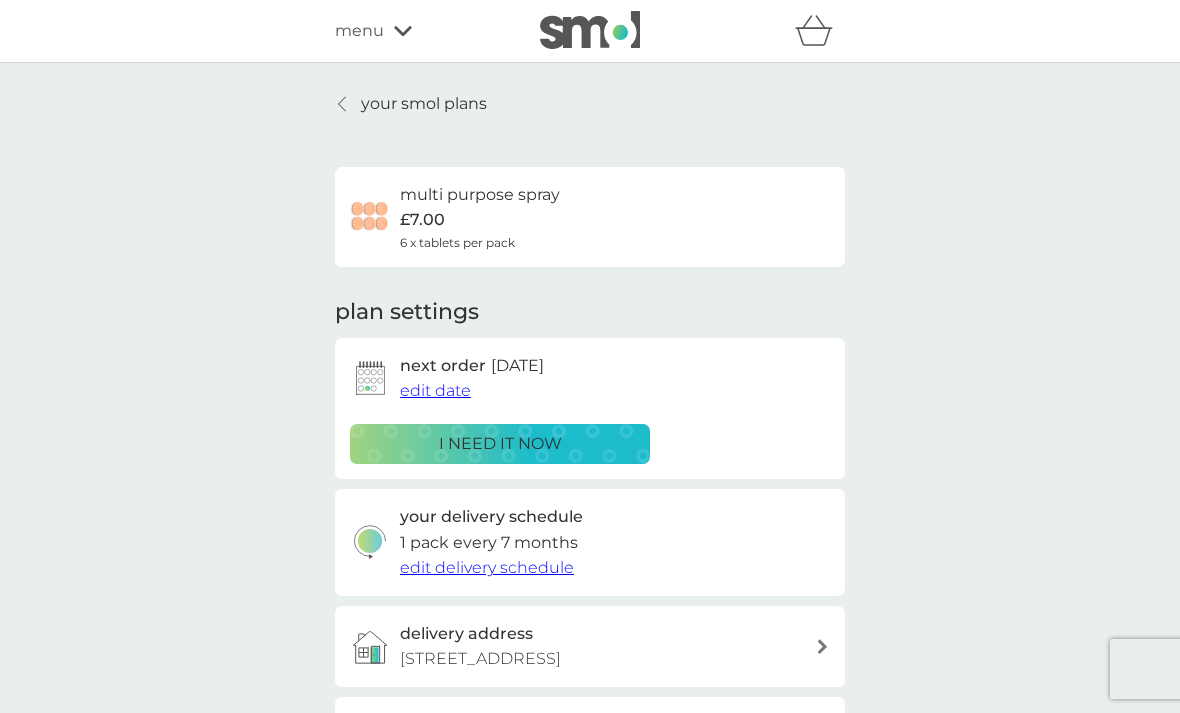 click at bounding box center [343, 104] 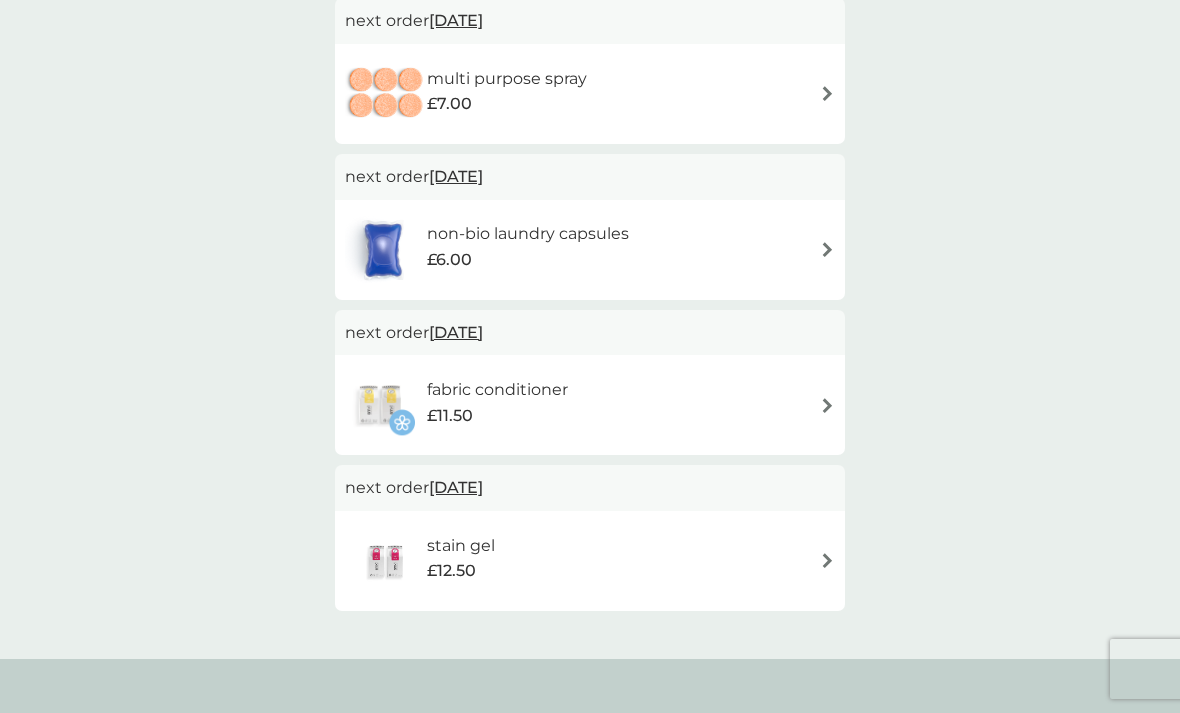 scroll, scrollTop: 729, scrollLeft: 0, axis: vertical 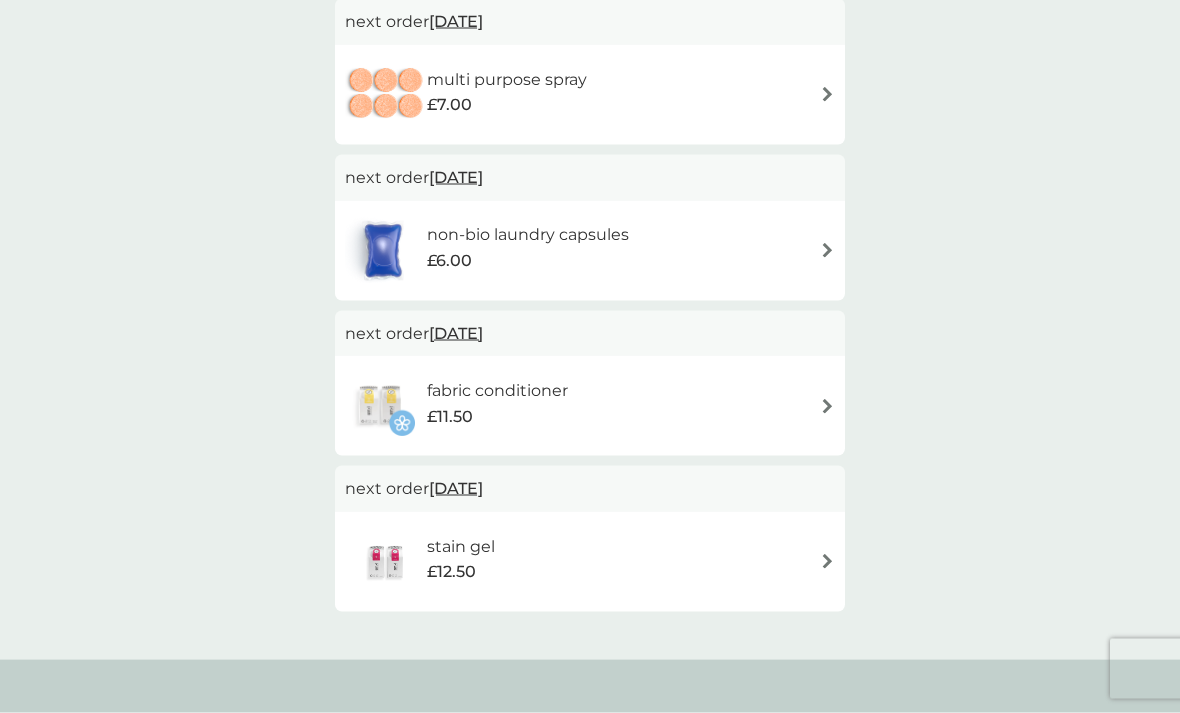 click on "stain gel £12.50" at bounding box center (590, 562) 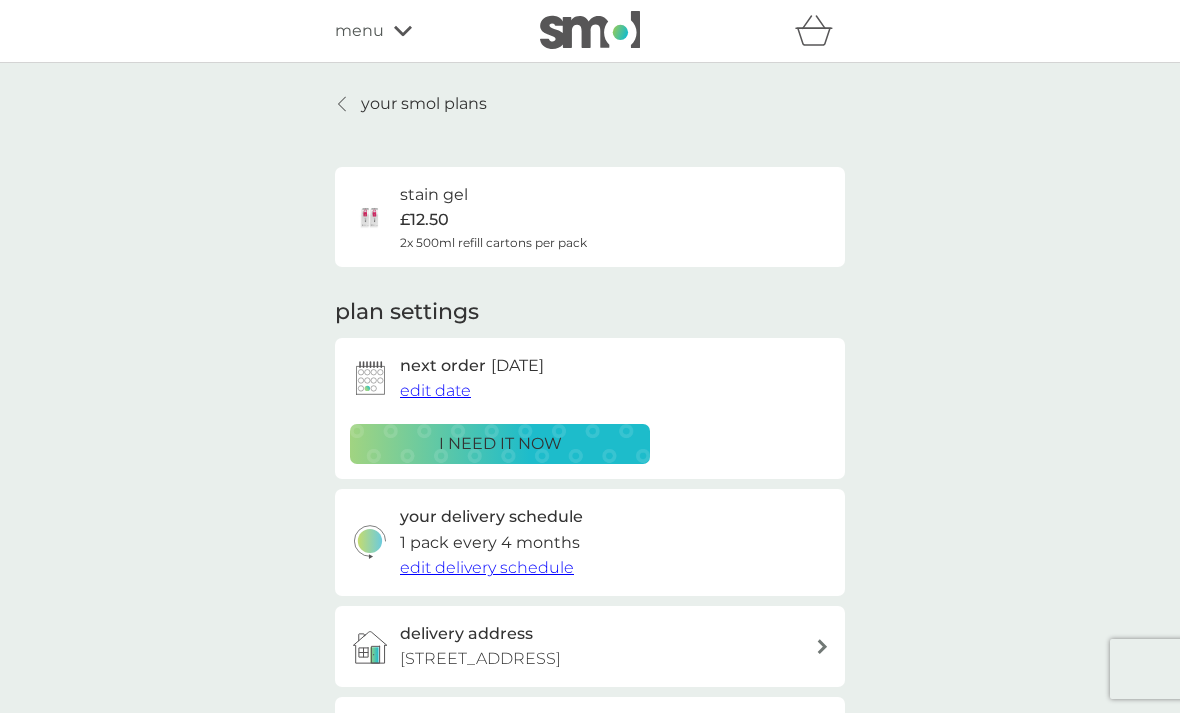 click on "edit date" at bounding box center (435, 390) 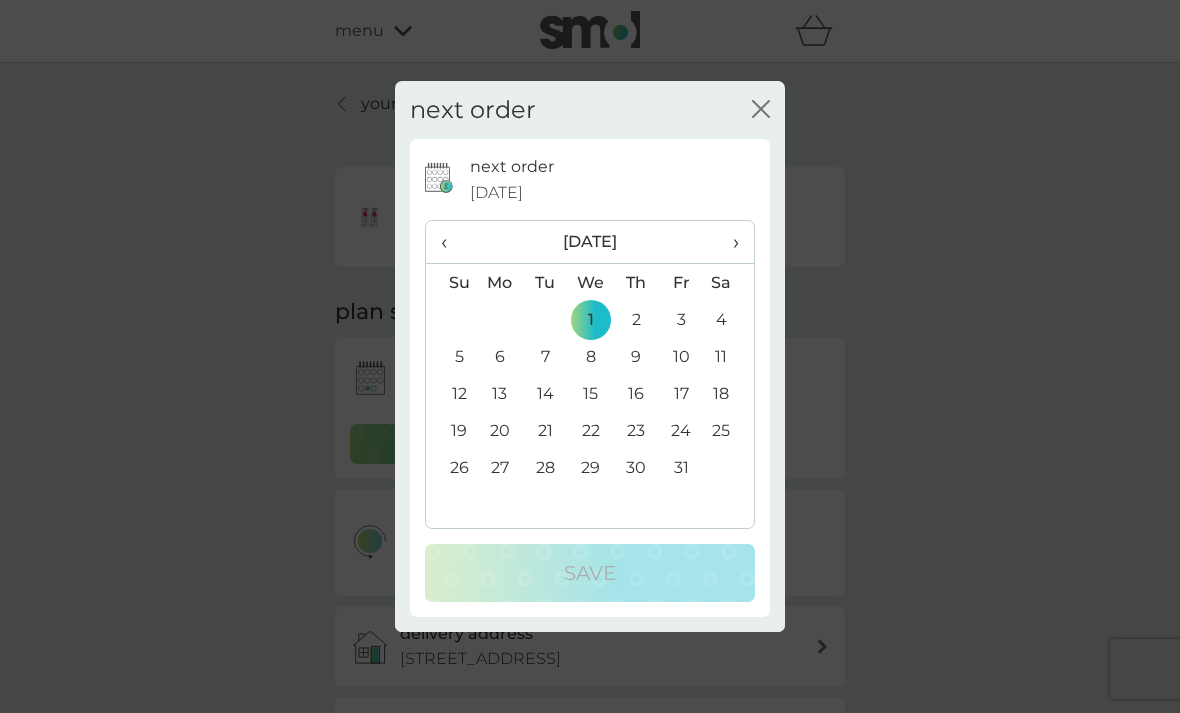 click on "›" at bounding box center (729, 242) 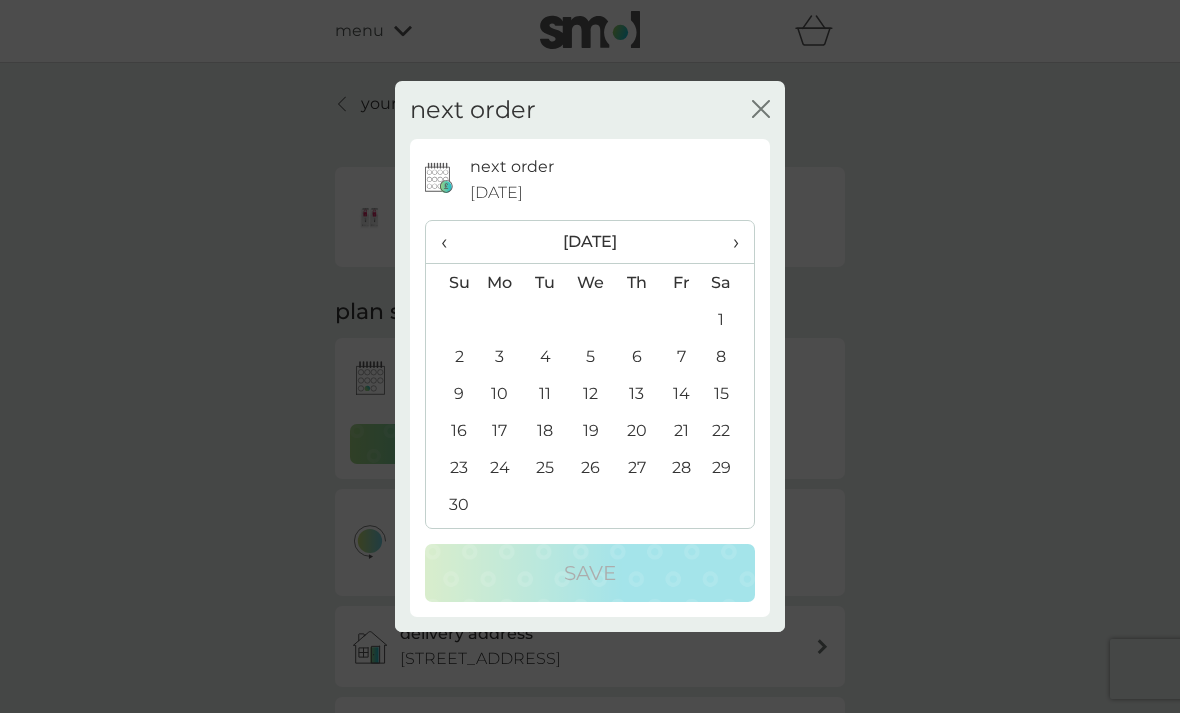 click on "3" at bounding box center (500, 356) 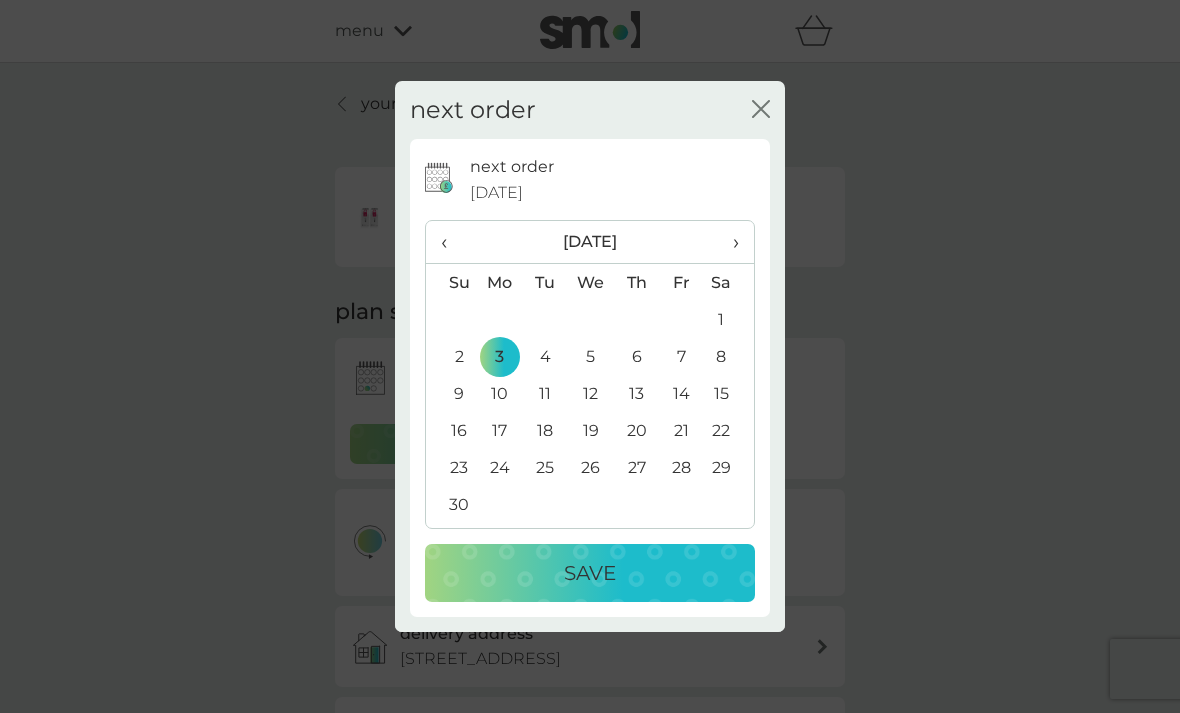 click on "Save" at bounding box center (590, 573) 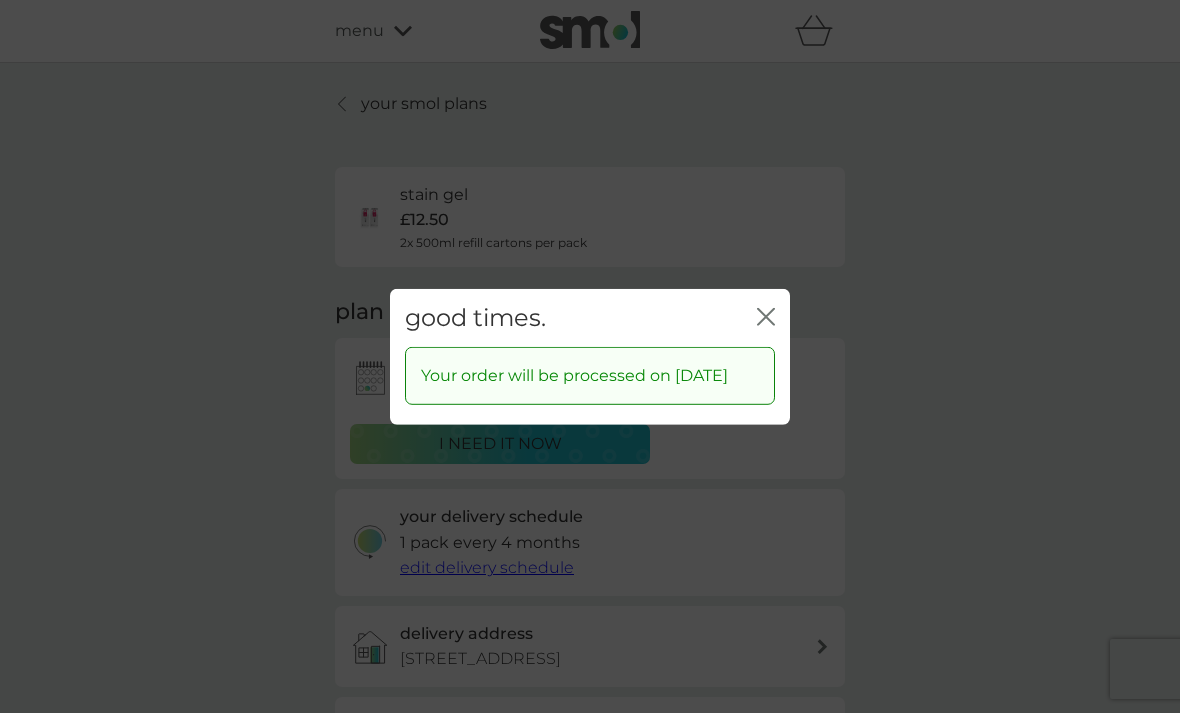 click on "close" 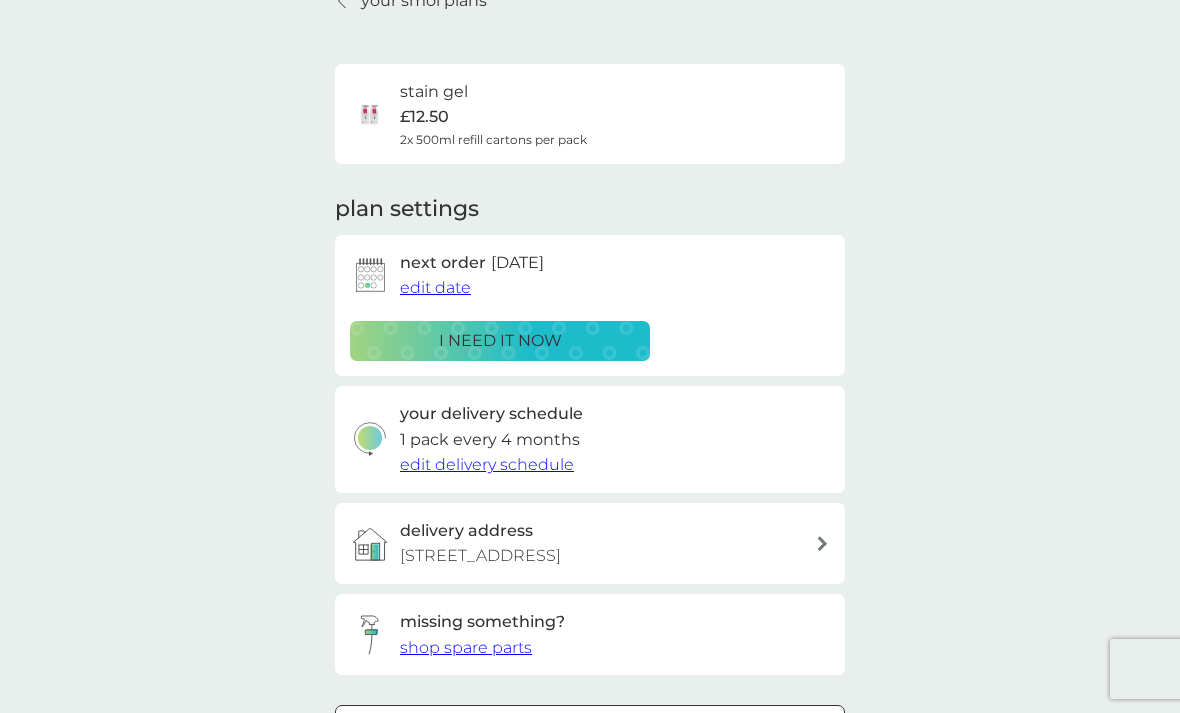 scroll, scrollTop: 0, scrollLeft: 0, axis: both 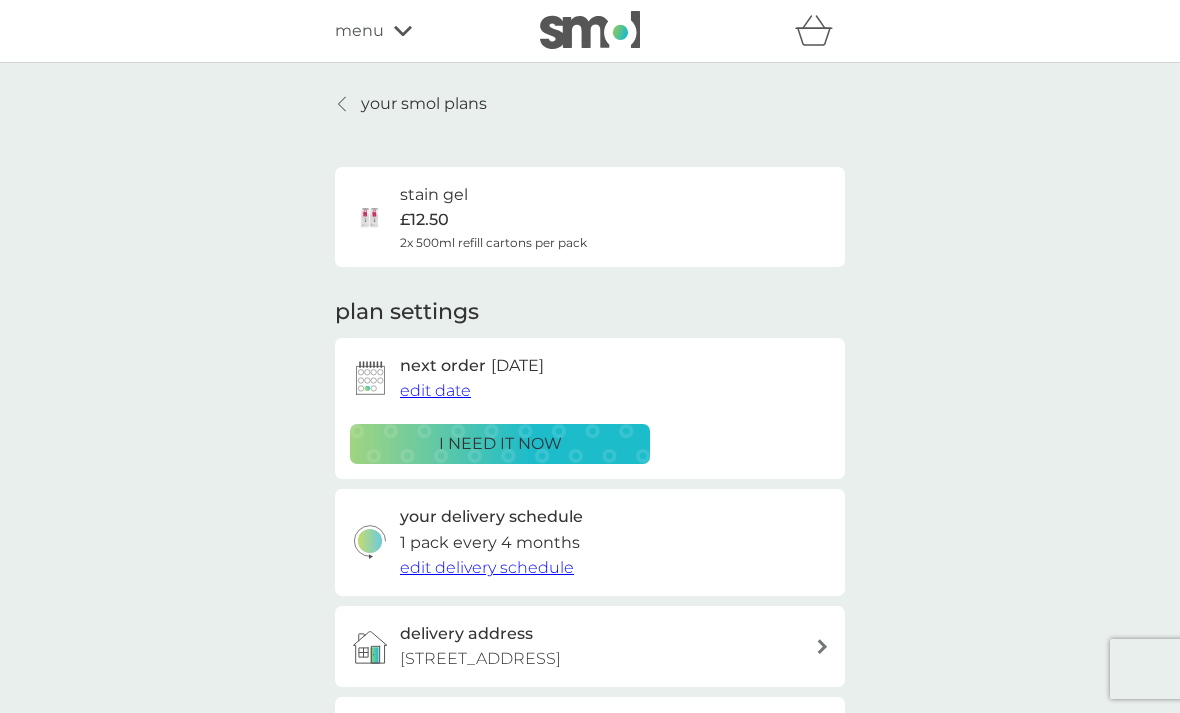 click at bounding box center [343, 104] 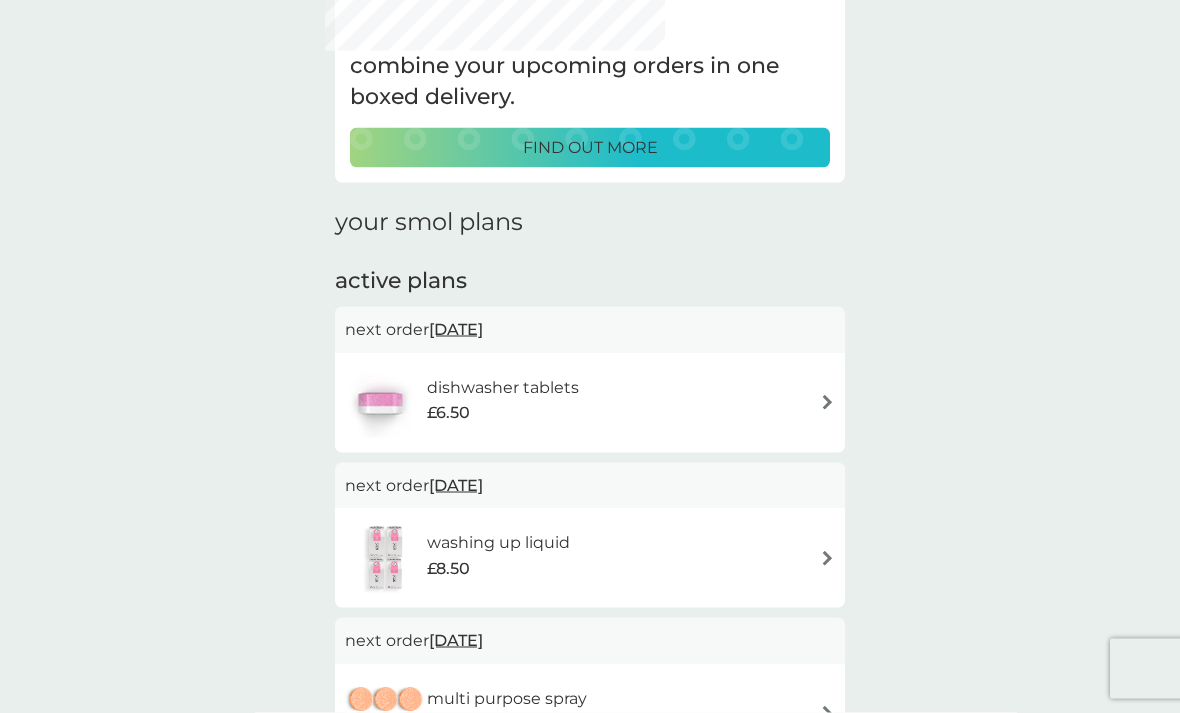 scroll, scrollTop: 0, scrollLeft: 0, axis: both 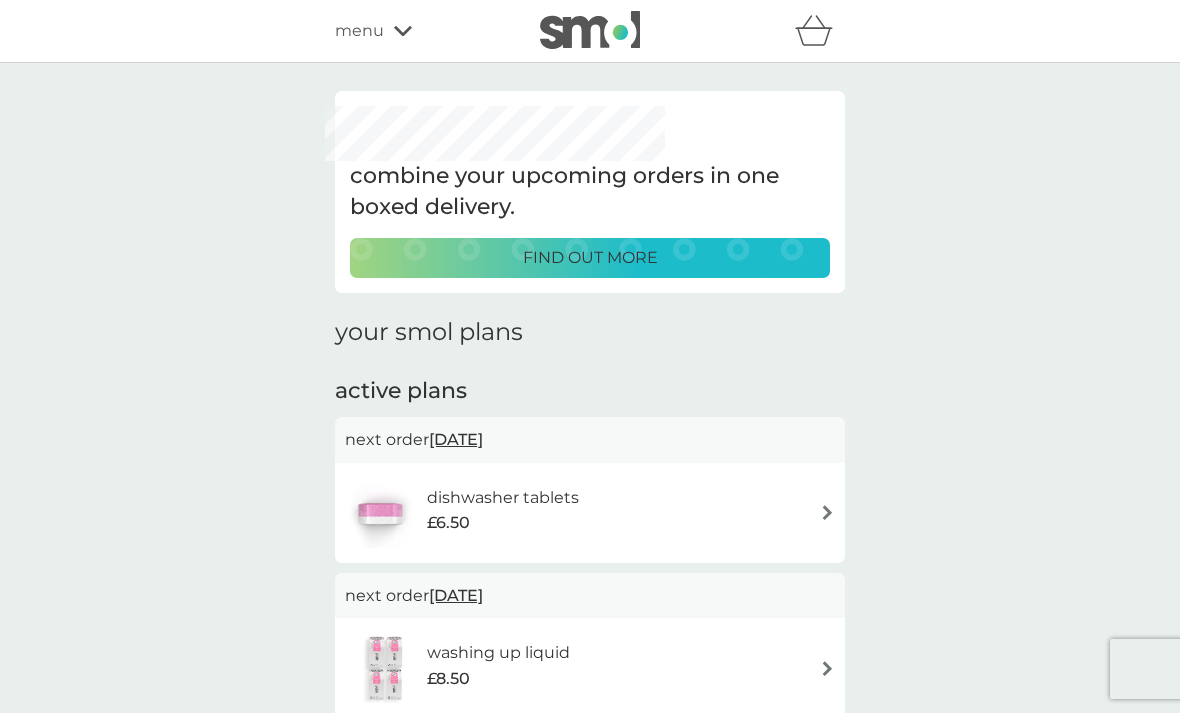 click 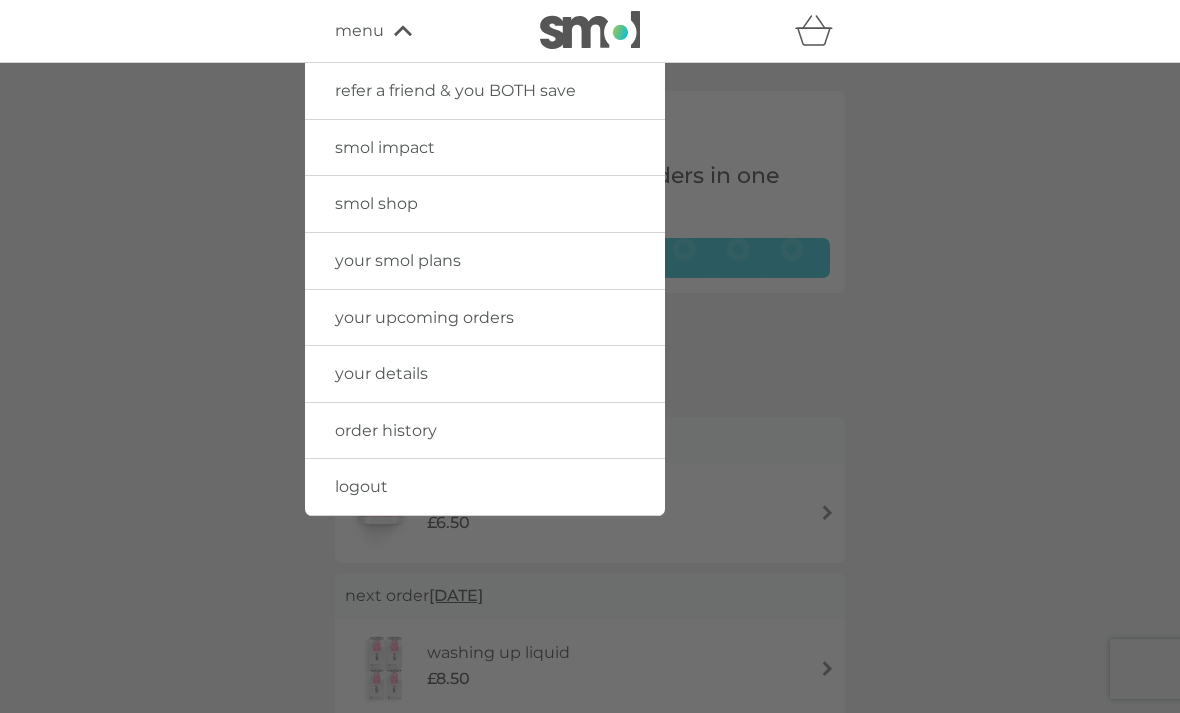click on "logout" at bounding box center (485, 487) 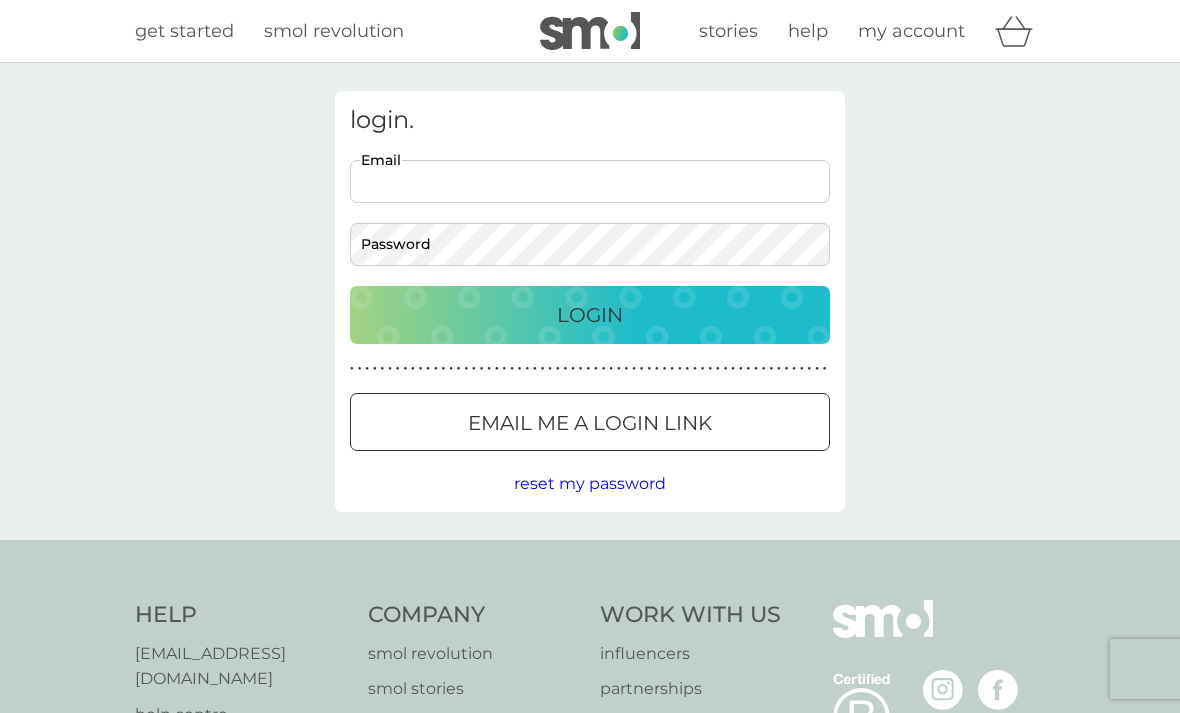 scroll, scrollTop: 0, scrollLeft: 0, axis: both 